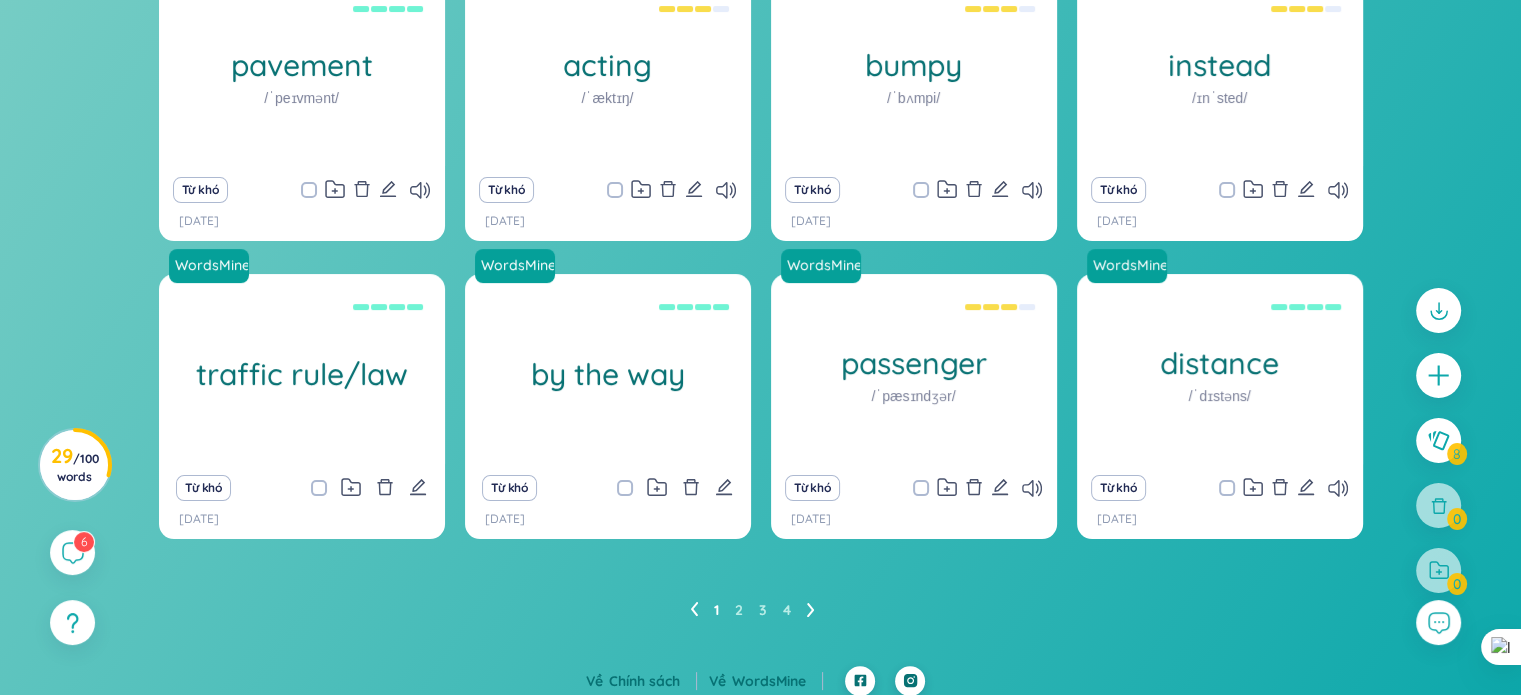 scroll, scrollTop: 296, scrollLeft: 0, axis: vertical 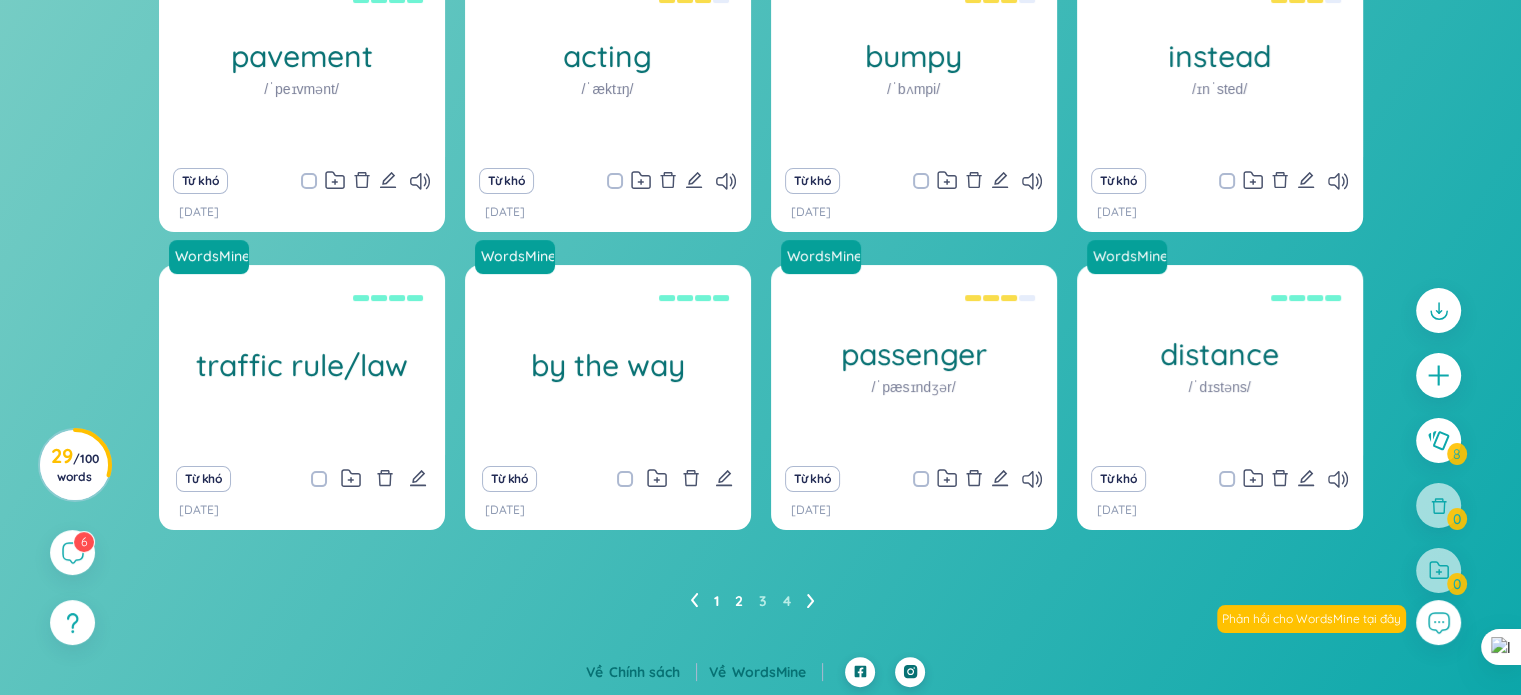 click on "2" at bounding box center [739, 601] 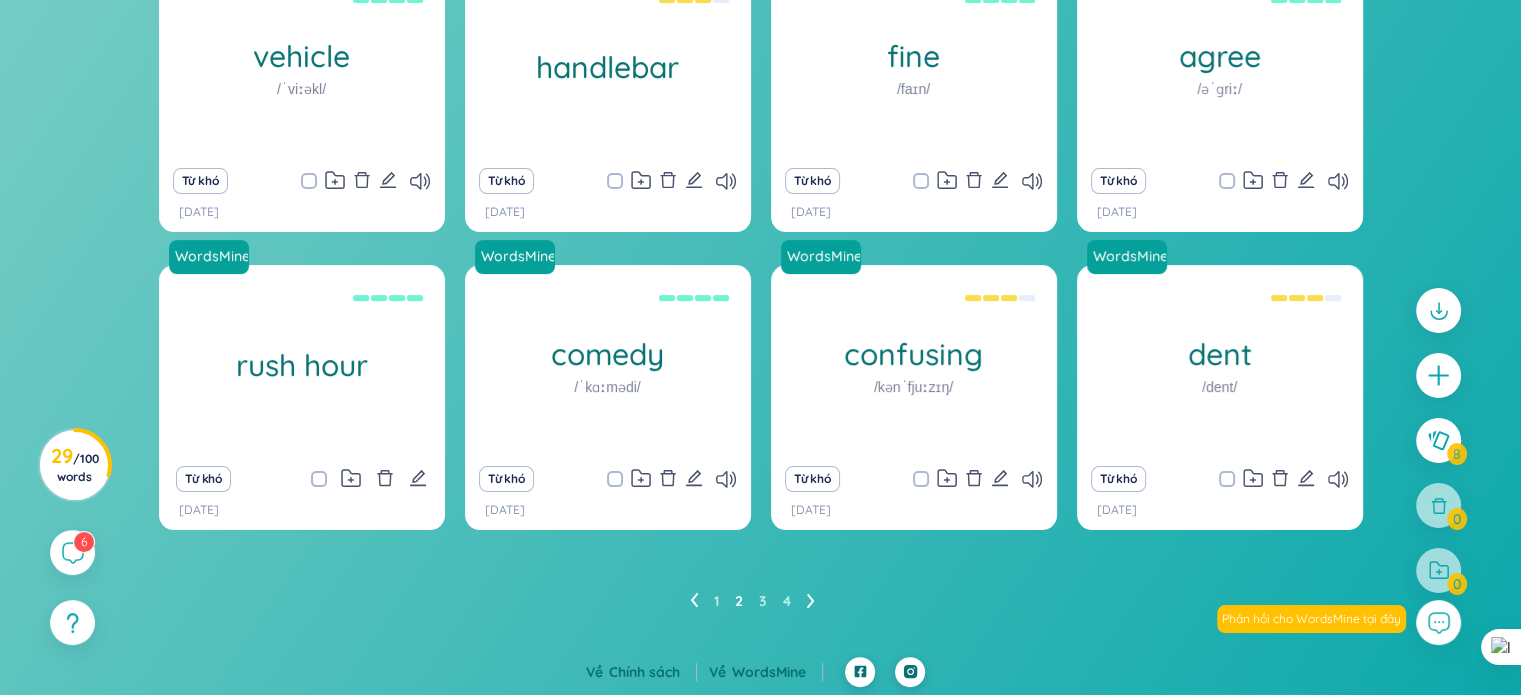 scroll, scrollTop: 296, scrollLeft: 0, axis: vertical 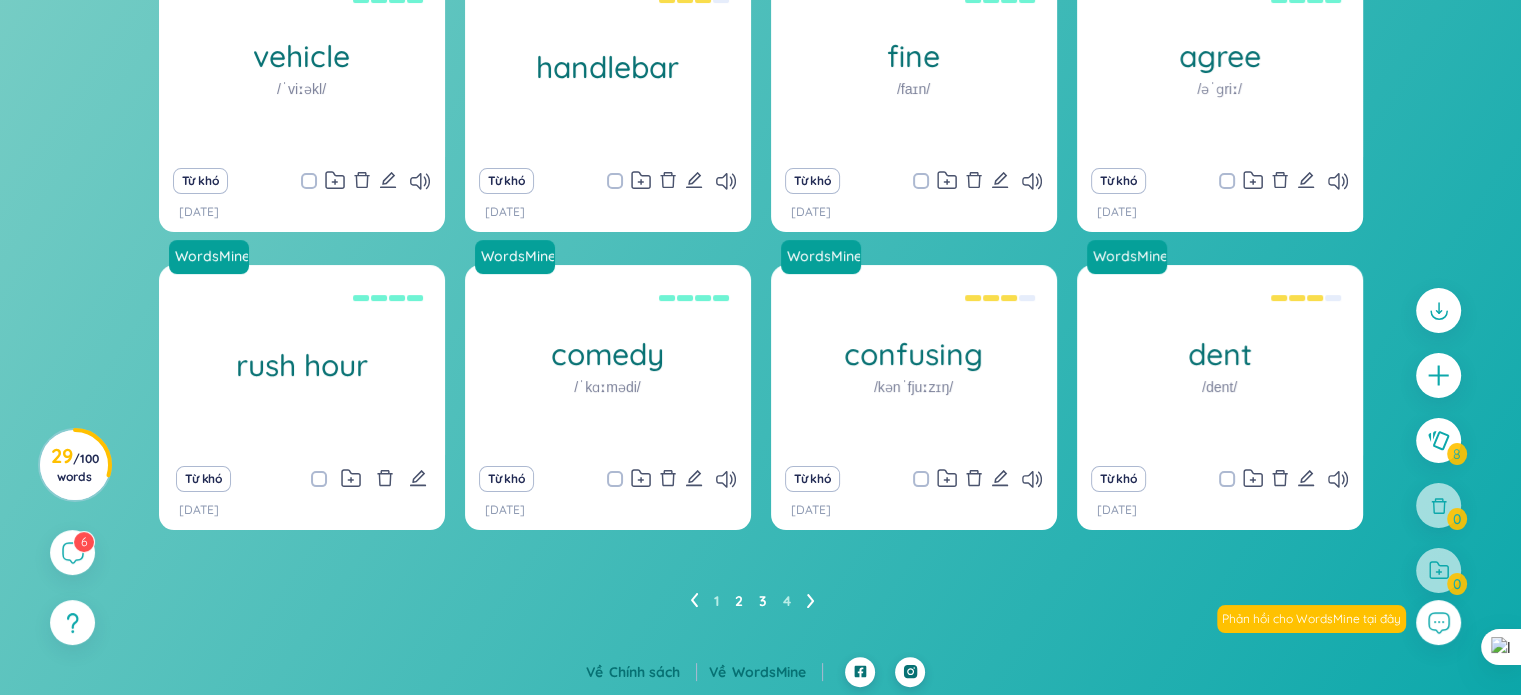 click on "3" at bounding box center [763, 601] 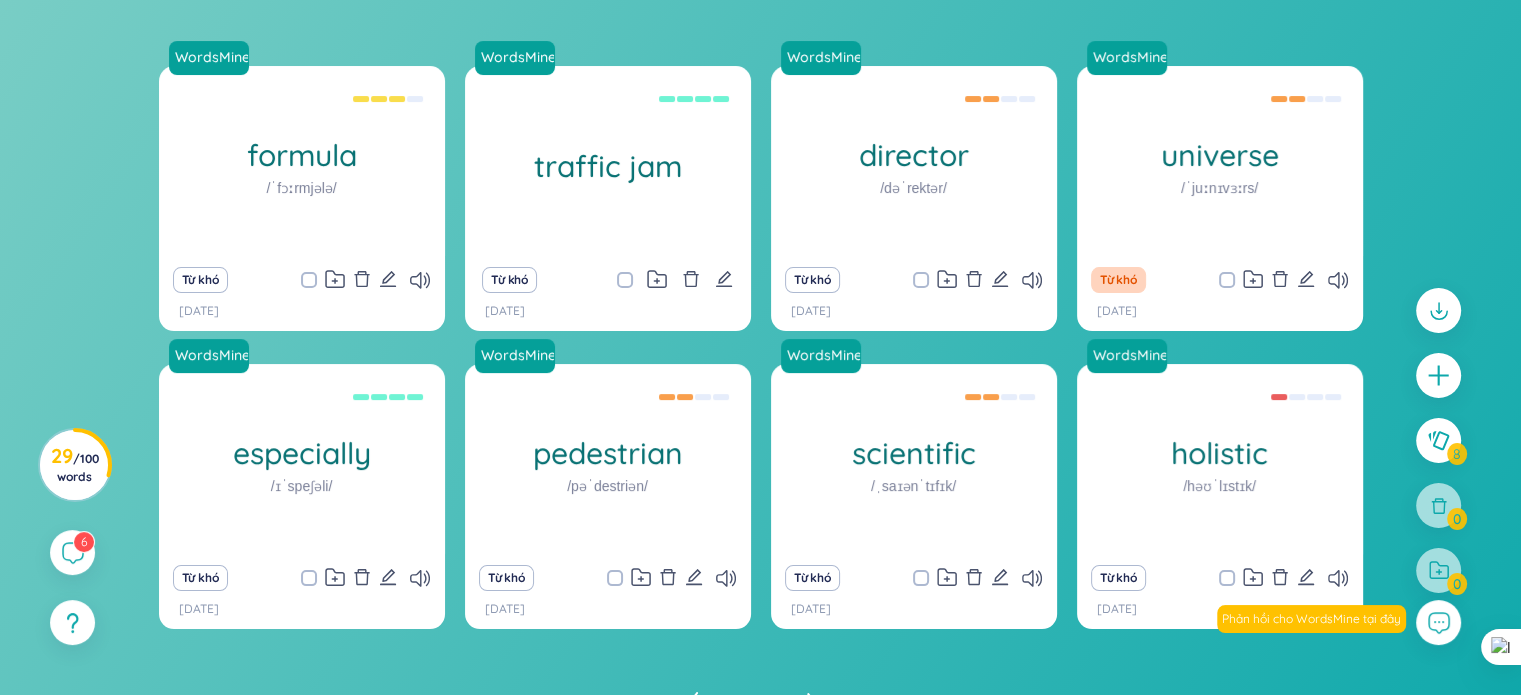 scroll, scrollTop: 272, scrollLeft: 0, axis: vertical 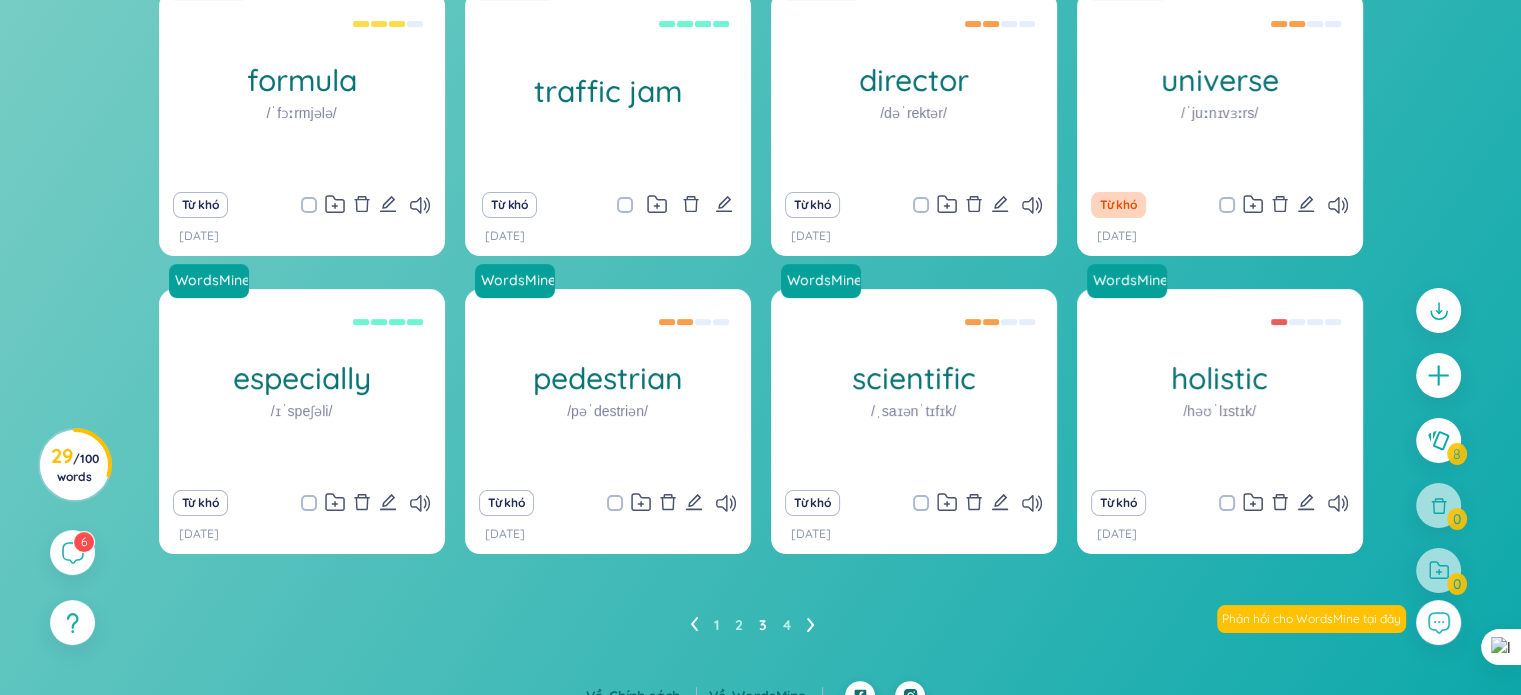 click on "1 2 3 4" at bounding box center [760, 625] 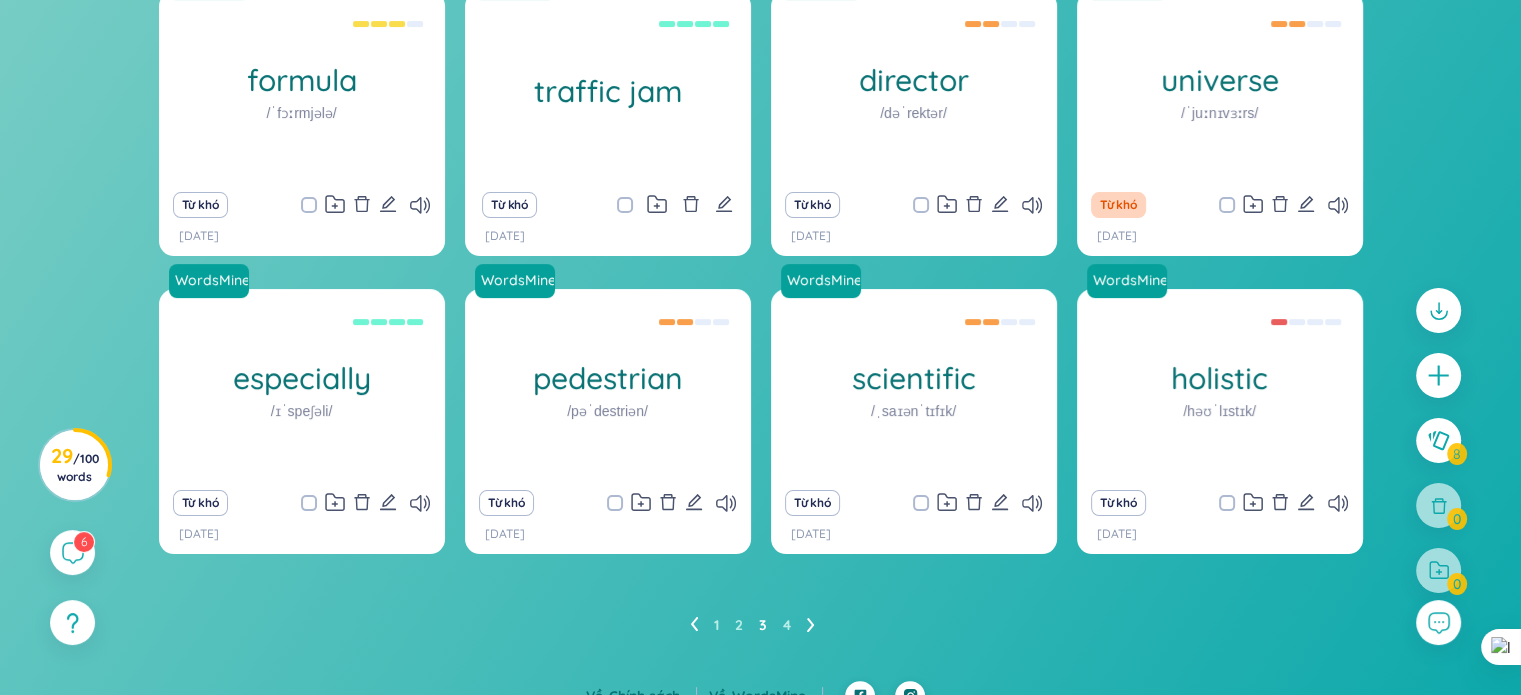 click on "1 2 3 4" at bounding box center [760, 625] 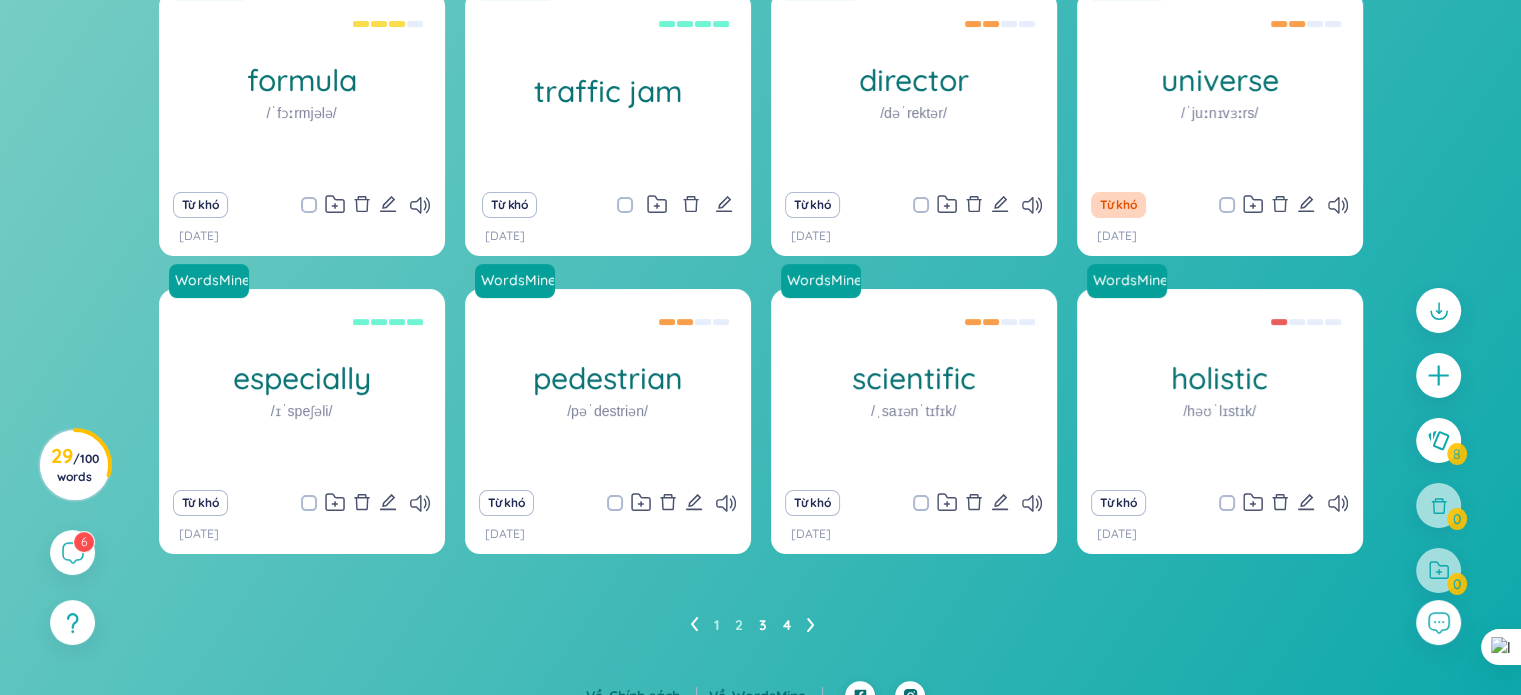 click on "4" at bounding box center (787, 625) 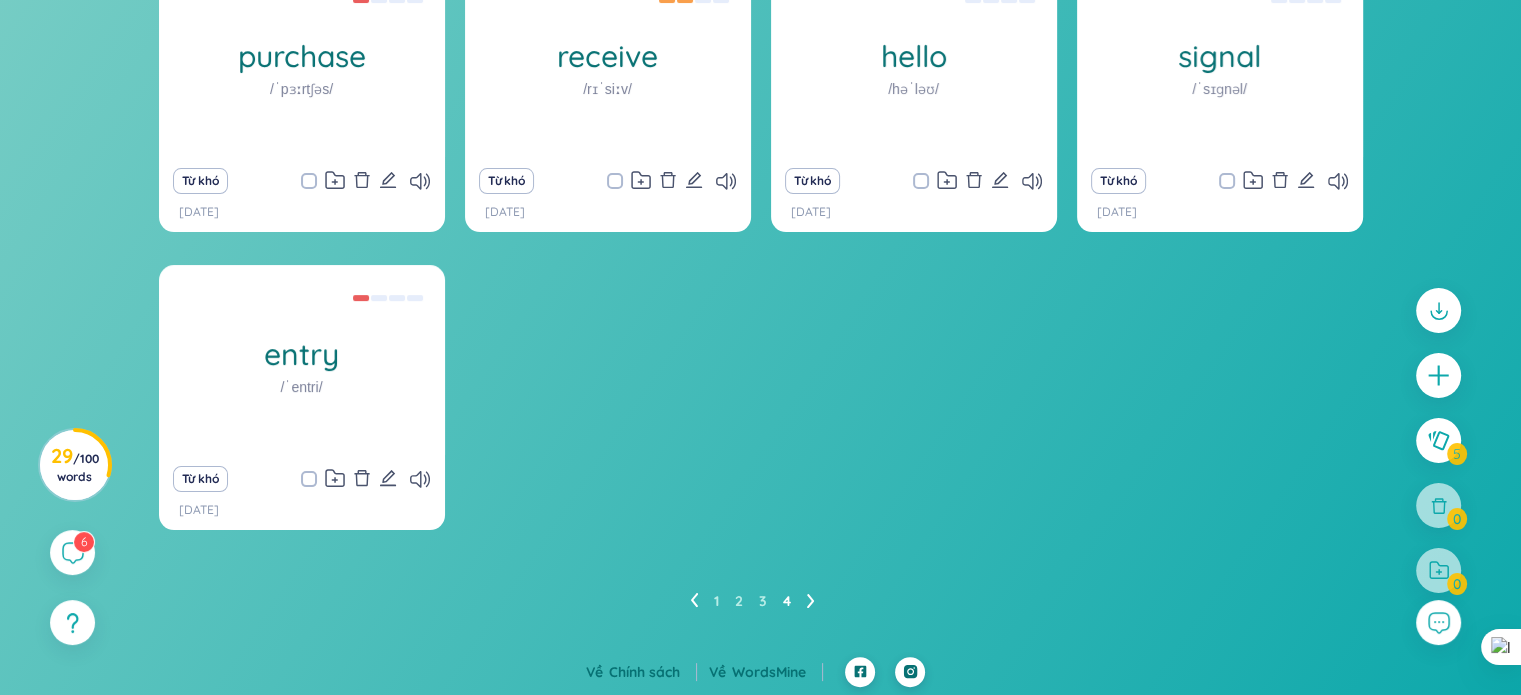 scroll, scrollTop: 271, scrollLeft: 0, axis: vertical 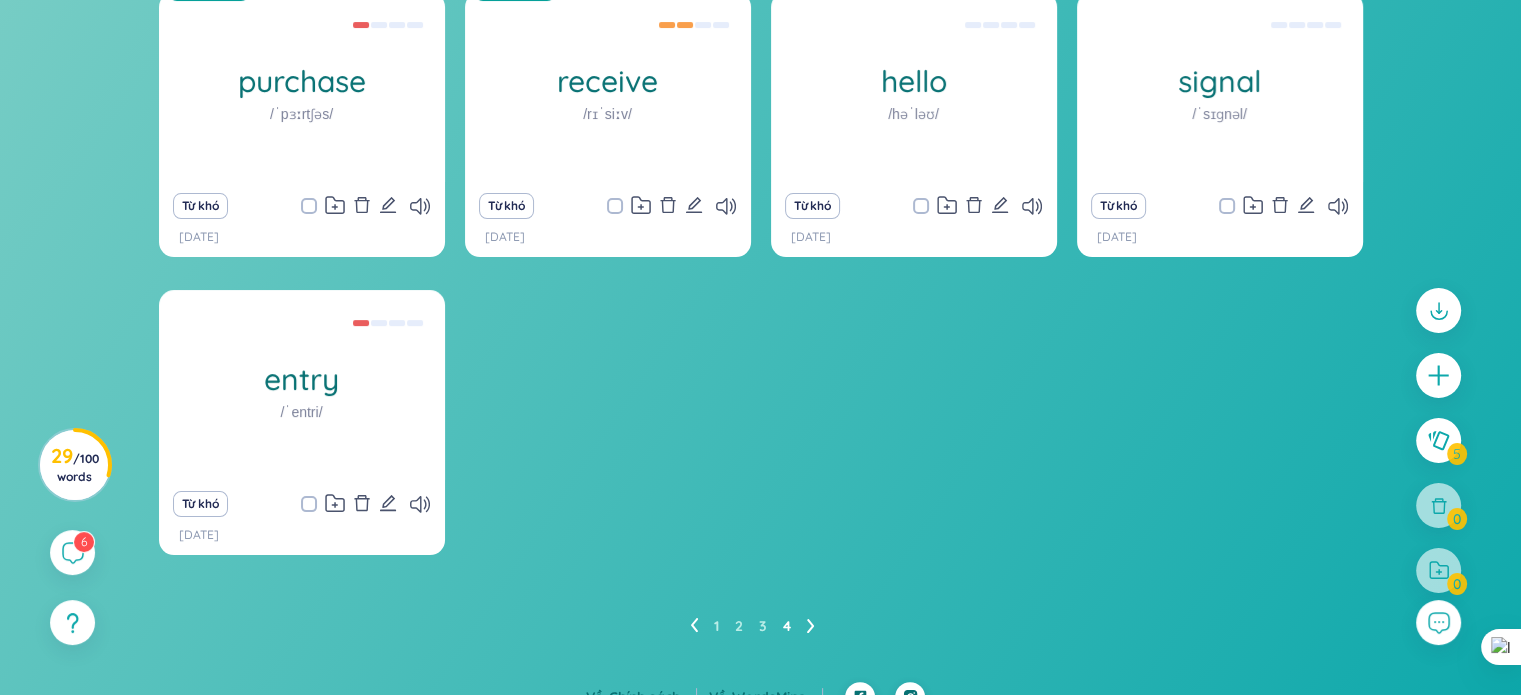 click 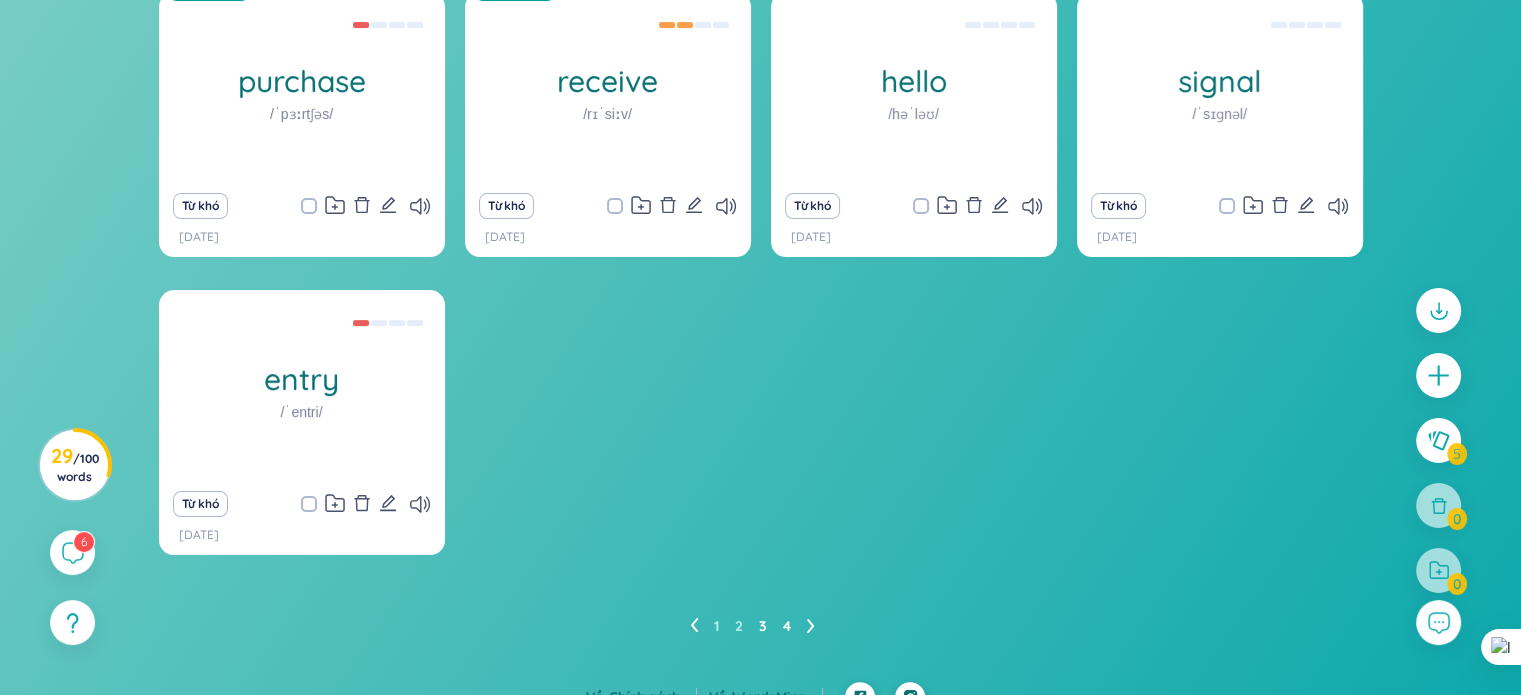 click on "3" at bounding box center (763, 626) 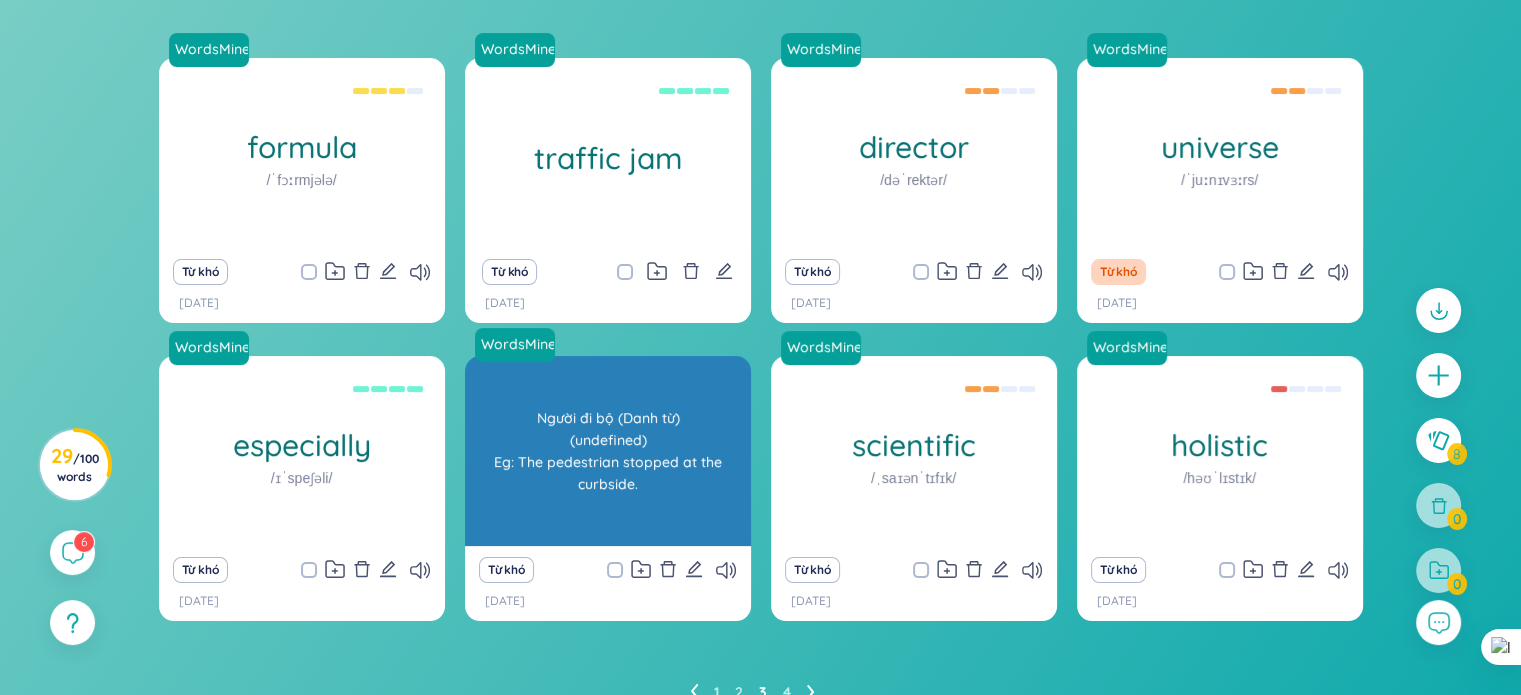 scroll, scrollTop: 296, scrollLeft: 0, axis: vertical 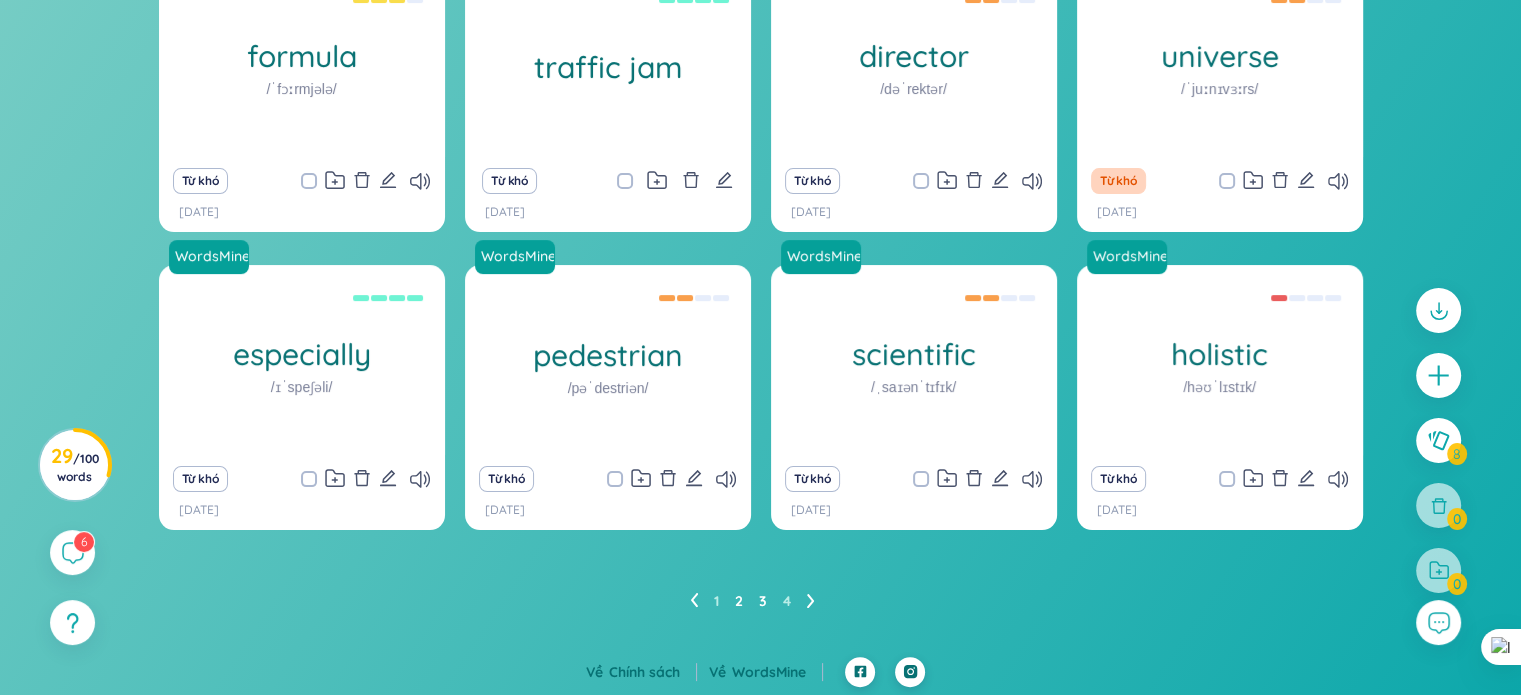 click on "2" at bounding box center (739, 601) 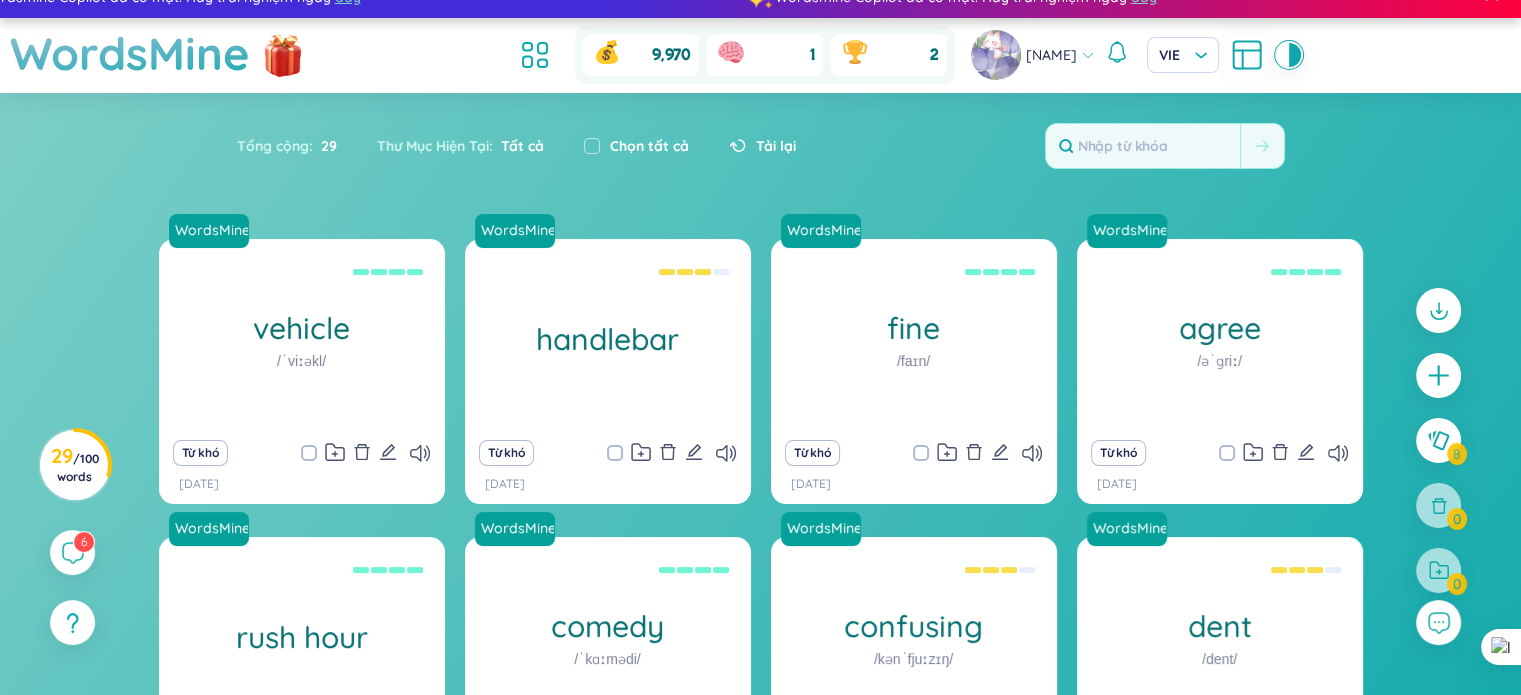 scroll, scrollTop: 296, scrollLeft: 0, axis: vertical 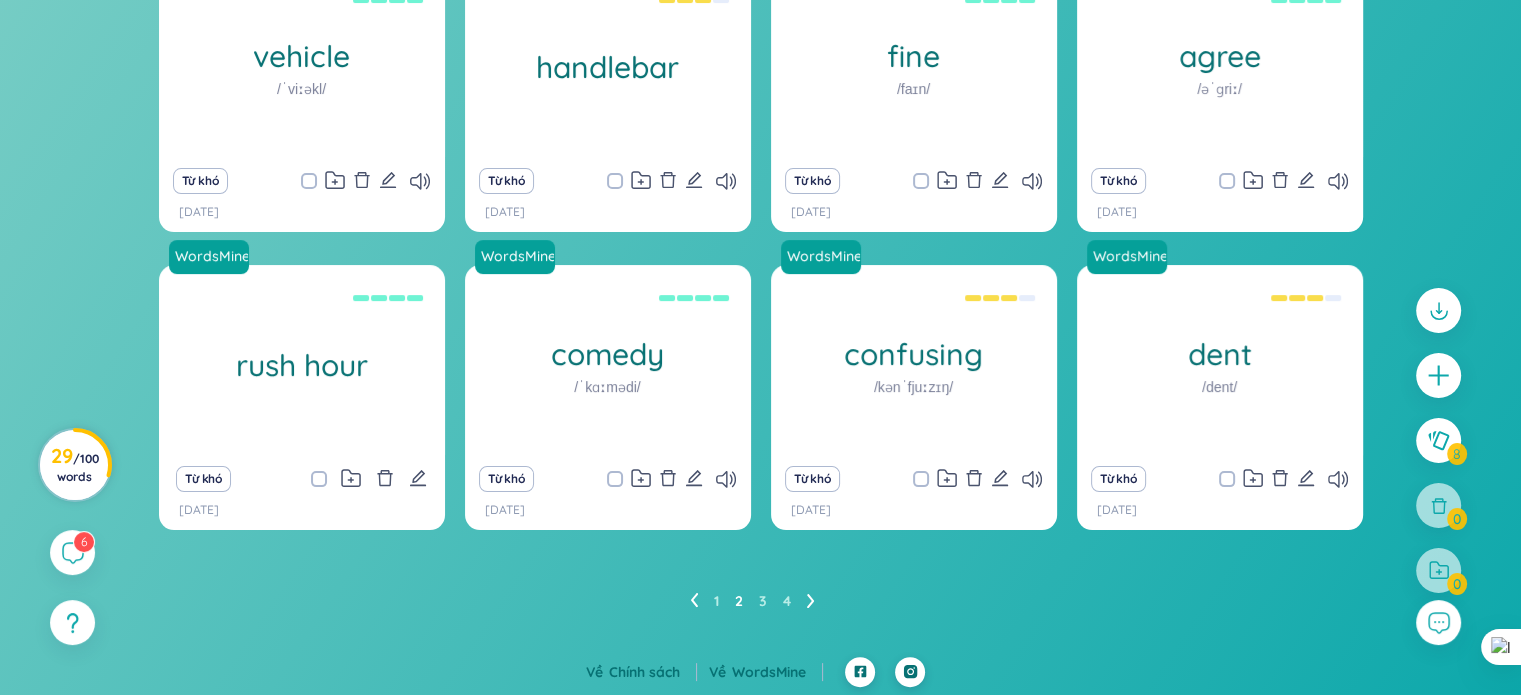 click on "29 / 100   words" at bounding box center [75, 471] 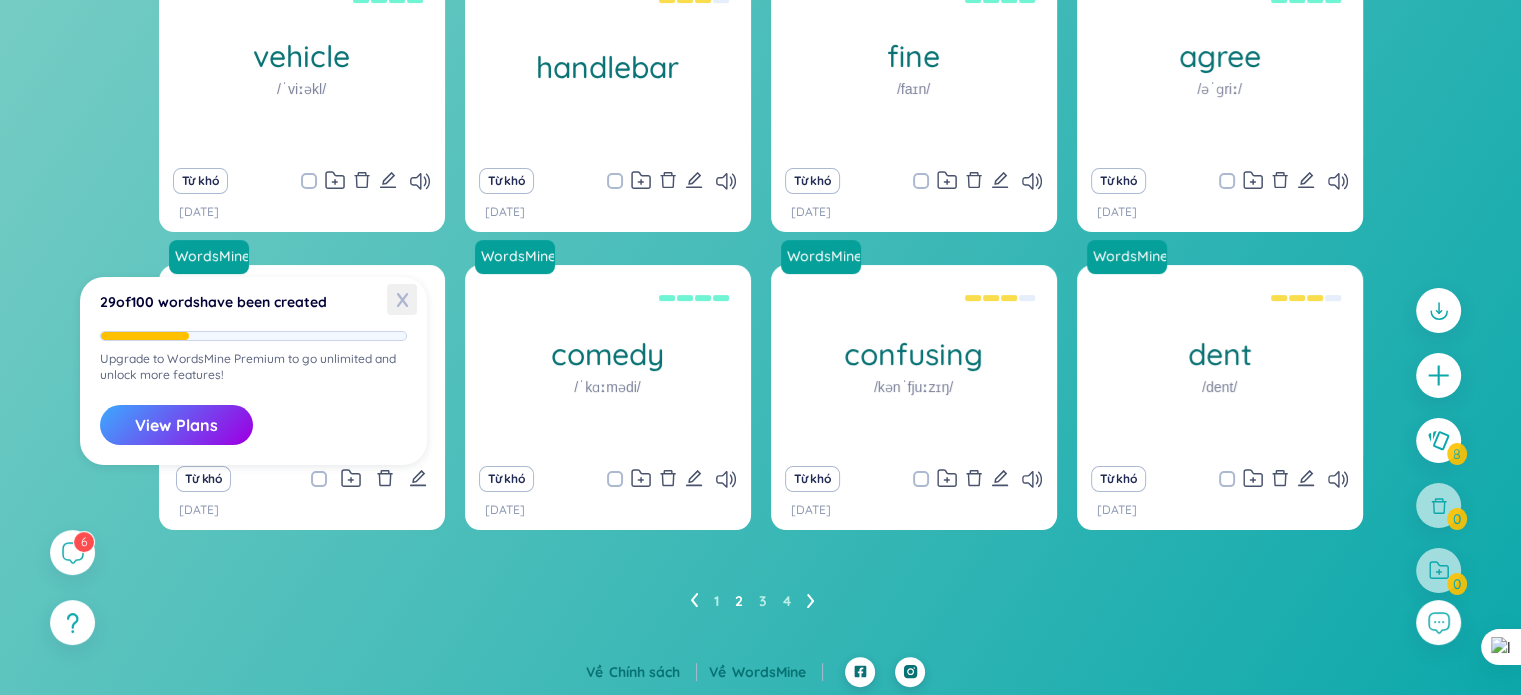 click on "X" at bounding box center (402, 299) 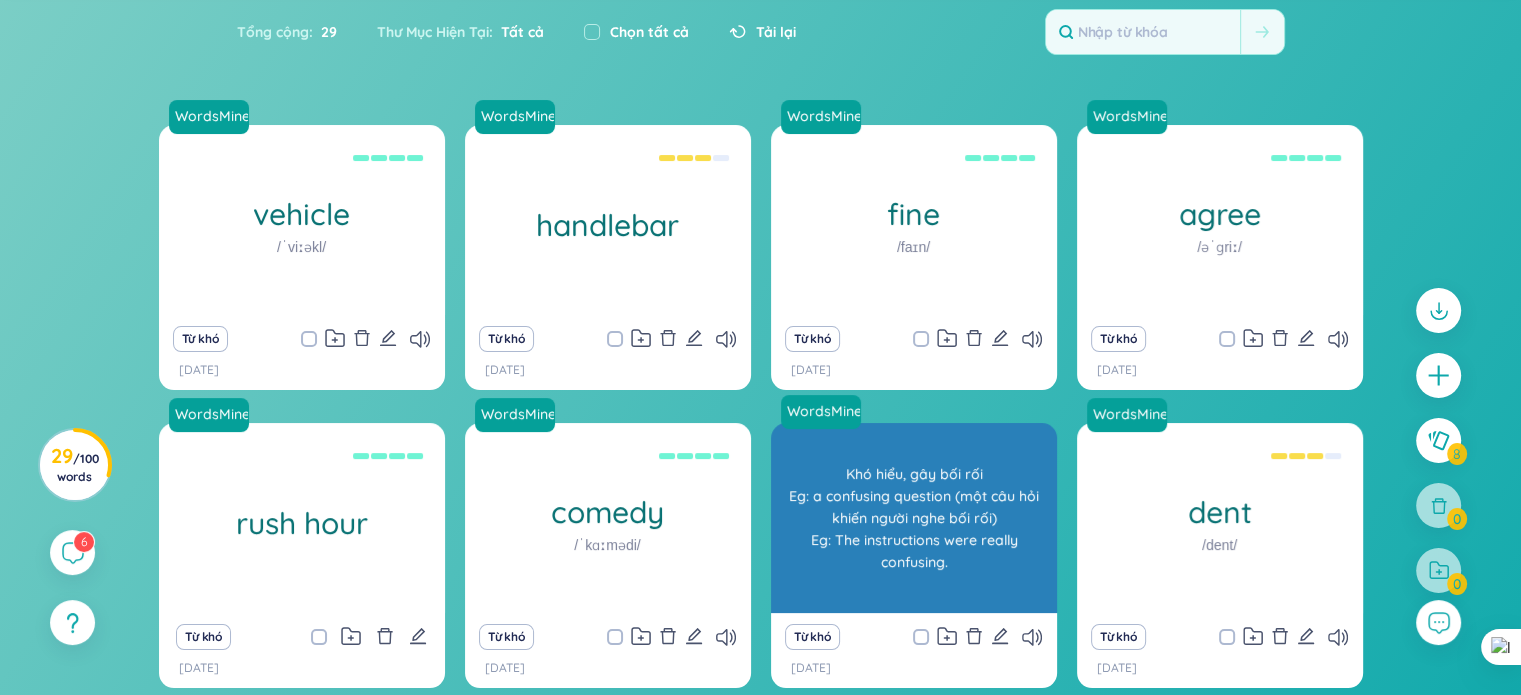scroll, scrollTop: 296, scrollLeft: 0, axis: vertical 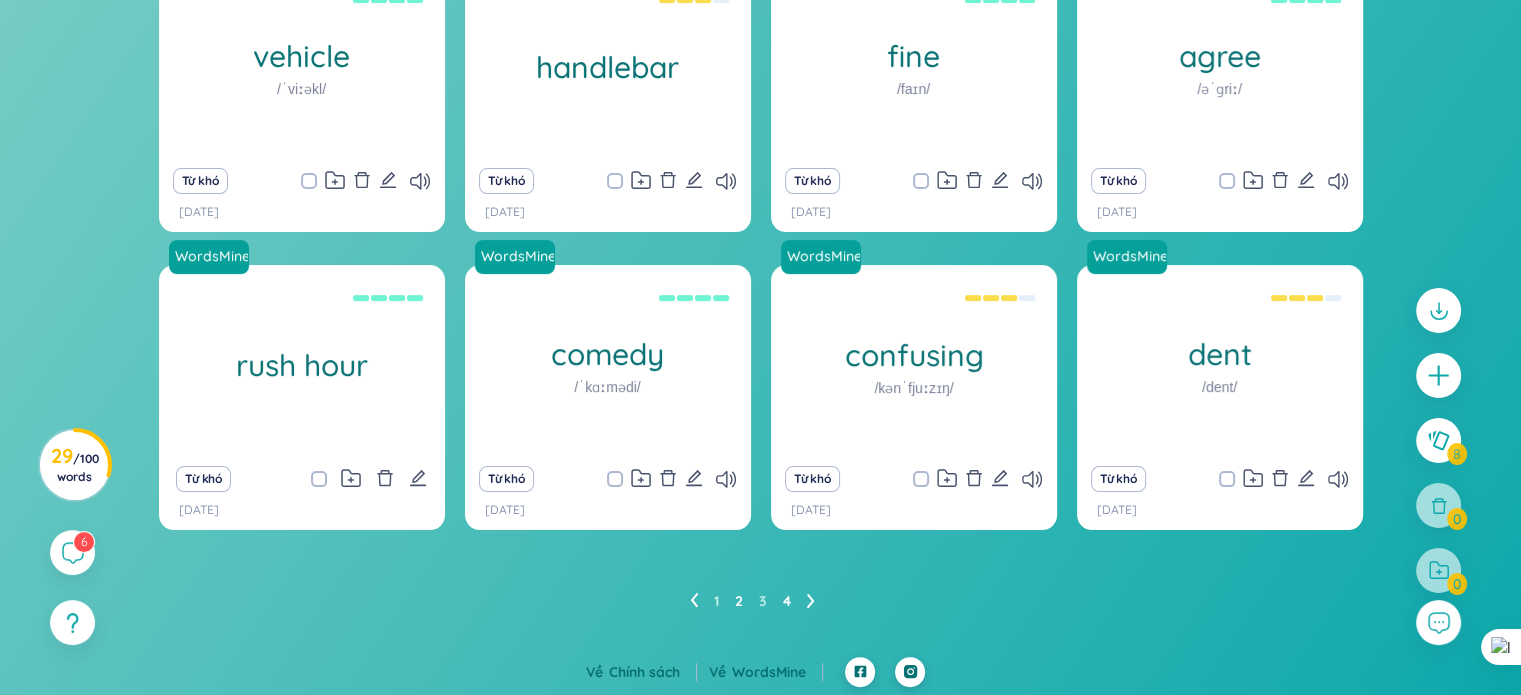 click on "4" at bounding box center (787, 601) 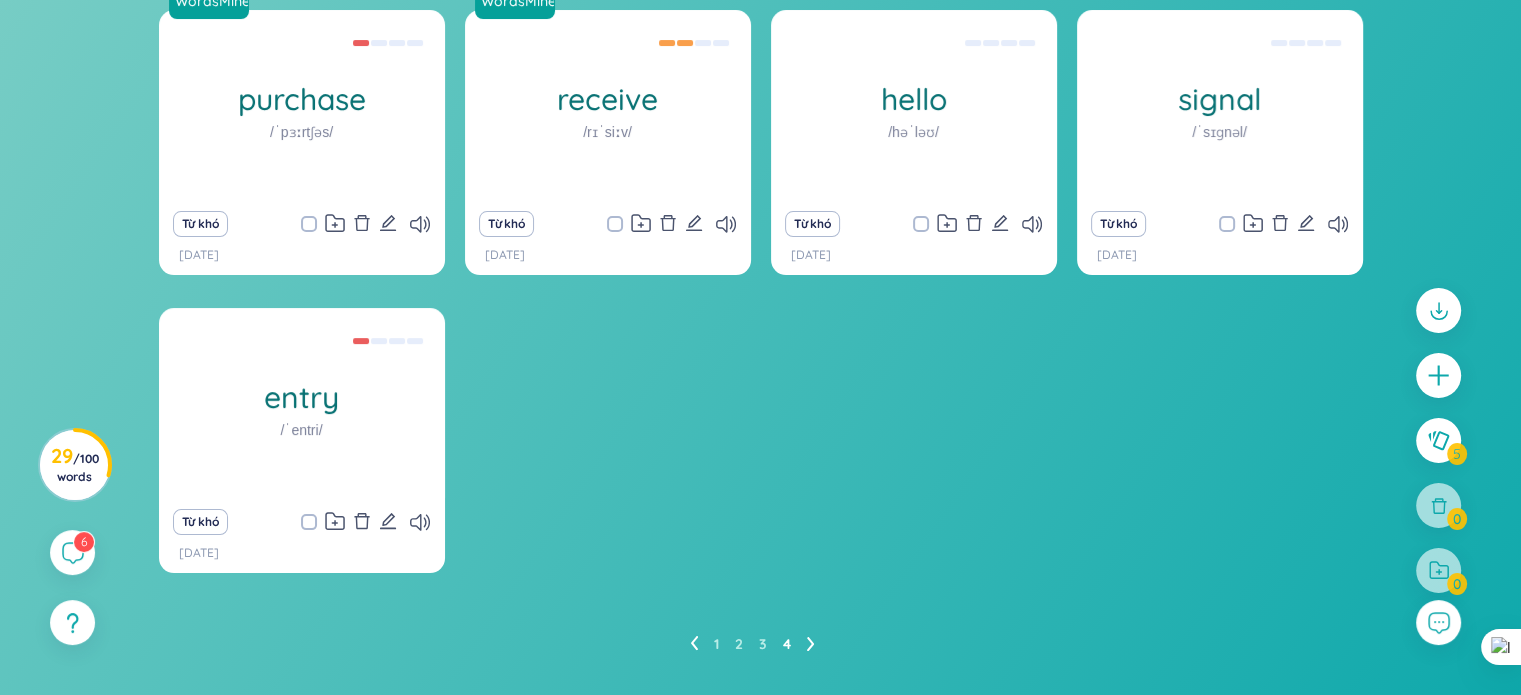 scroll, scrollTop: 0, scrollLeft: 0, axis: both 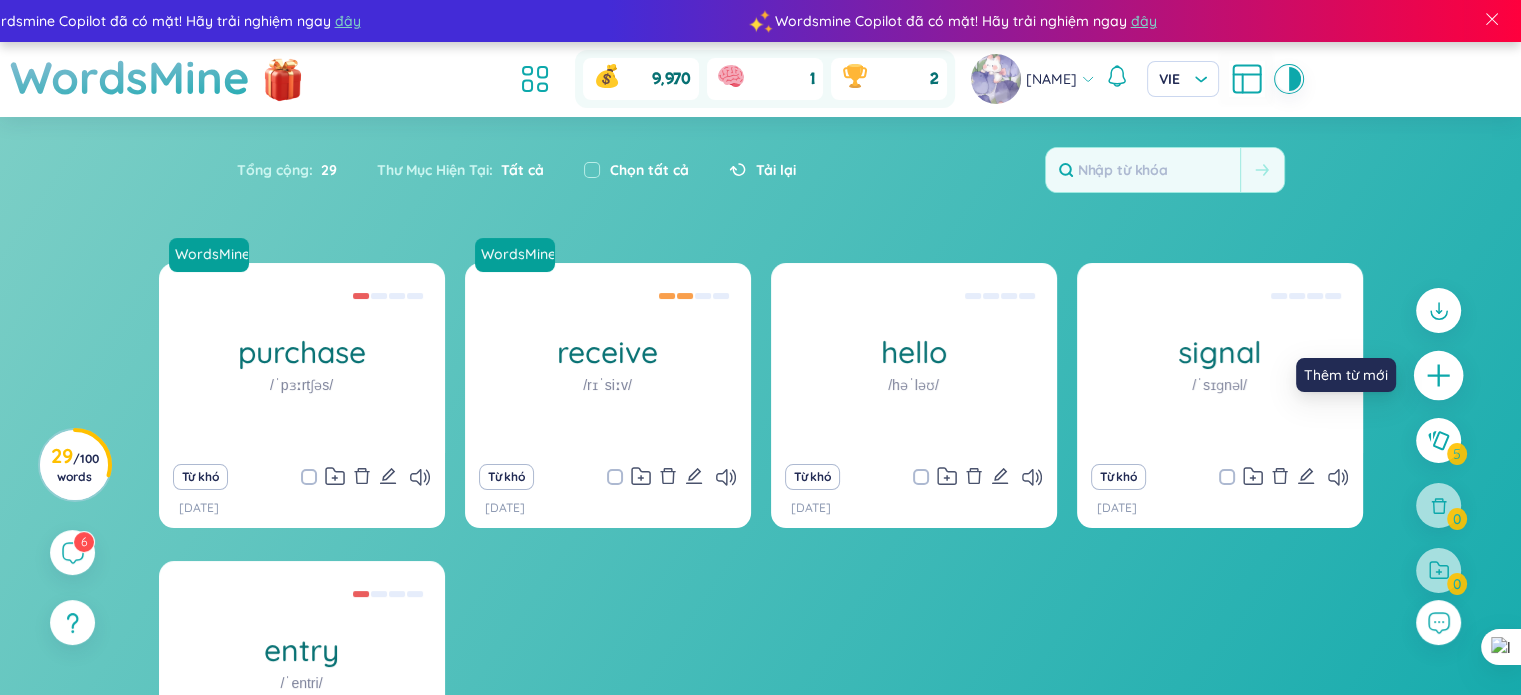 click at bounding box center (1439, 376) 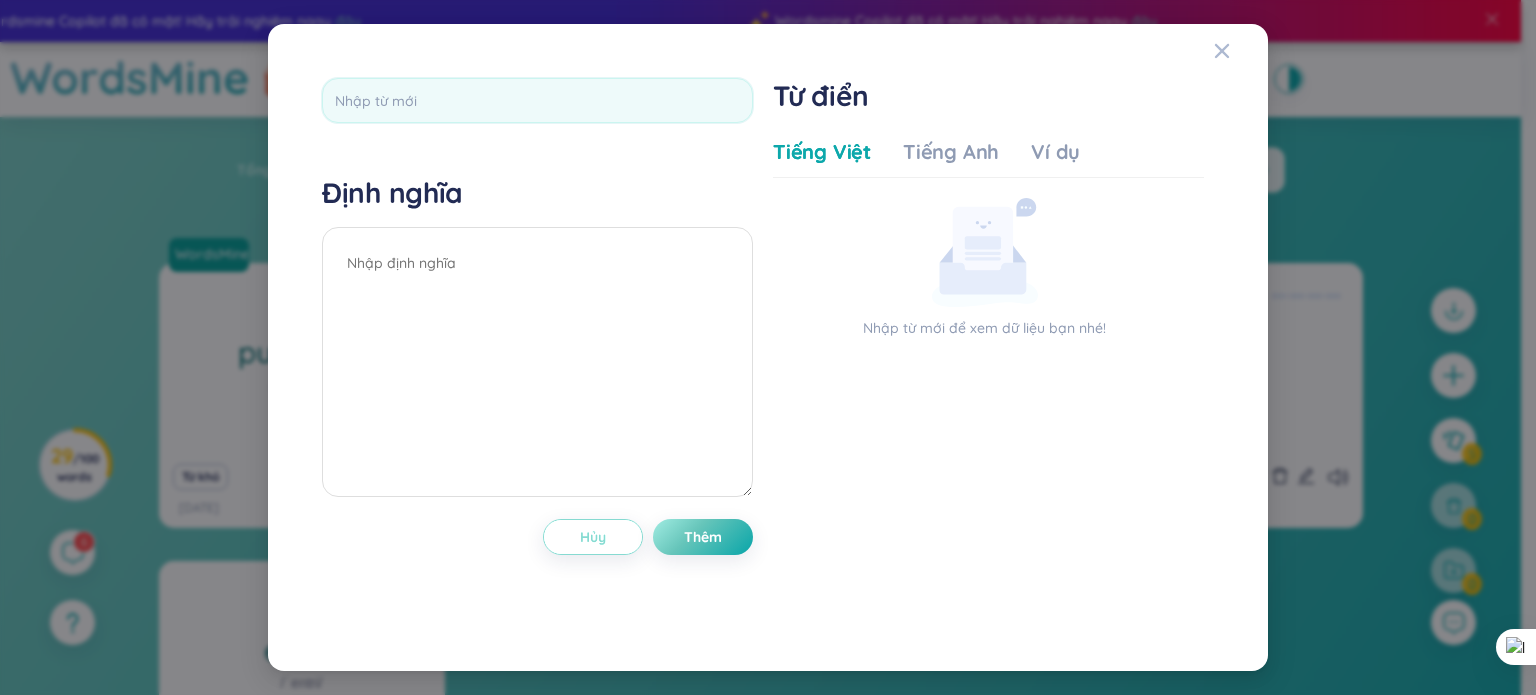click on "Hủy" at bounding box center [593, 537] 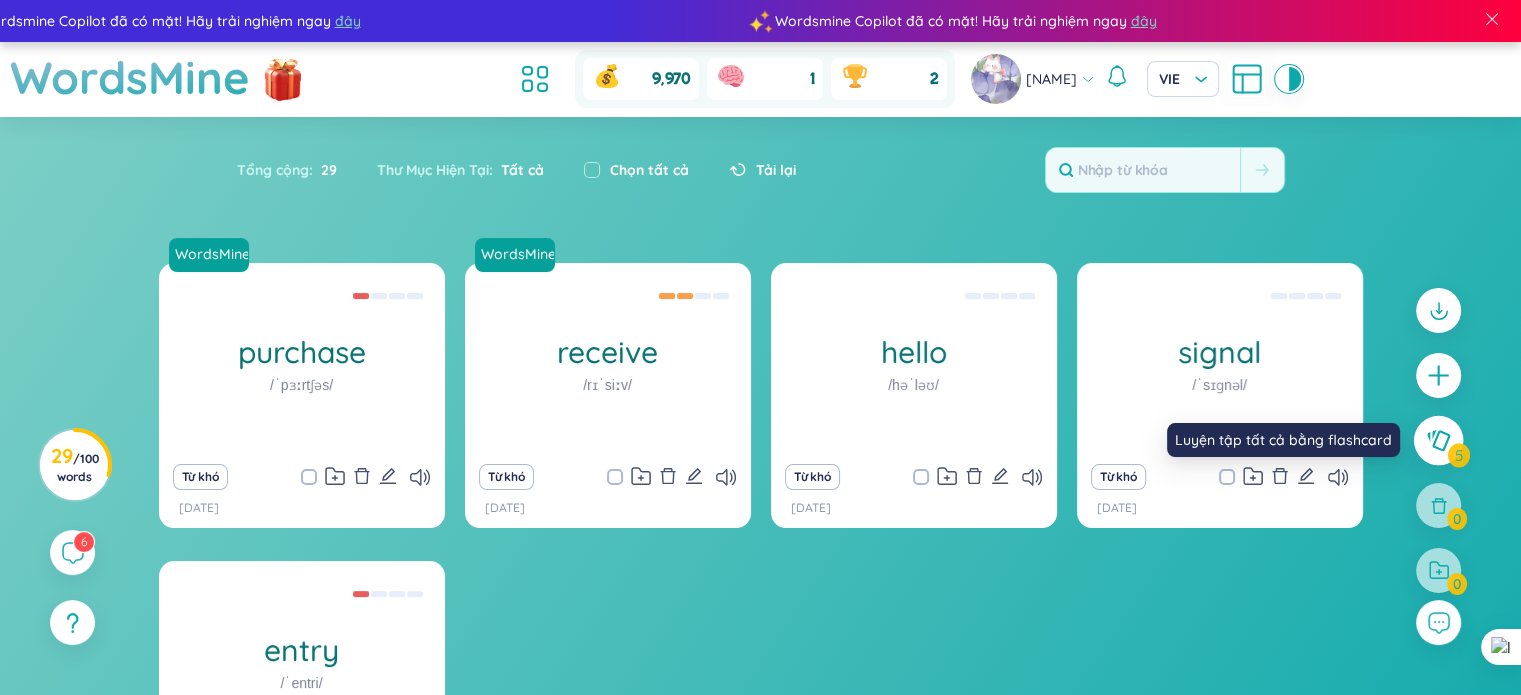 click at bounding box center (1439, 441) 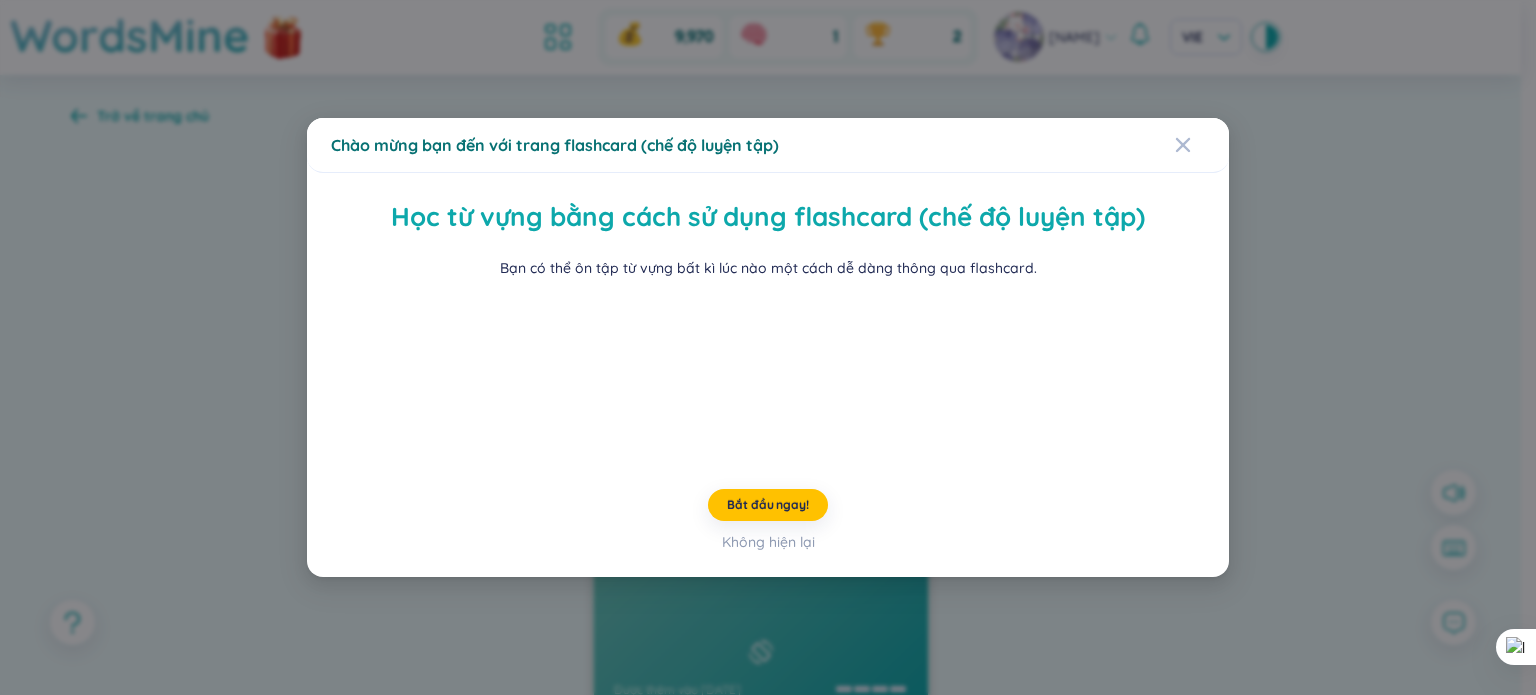 click on "Chào mừng bạn đến với trang flashcard (chế độ luyện tập) Học từ vựng bằng cách sử dụng flashcard (chế độ luyện tập) Bạn có thể ôn tập từ vựng bất kì lúc nào một cách dễ dàng thông qua flashcard. Bắt đầu ngay! Không hiện lại" at bounding box center (768, 347) 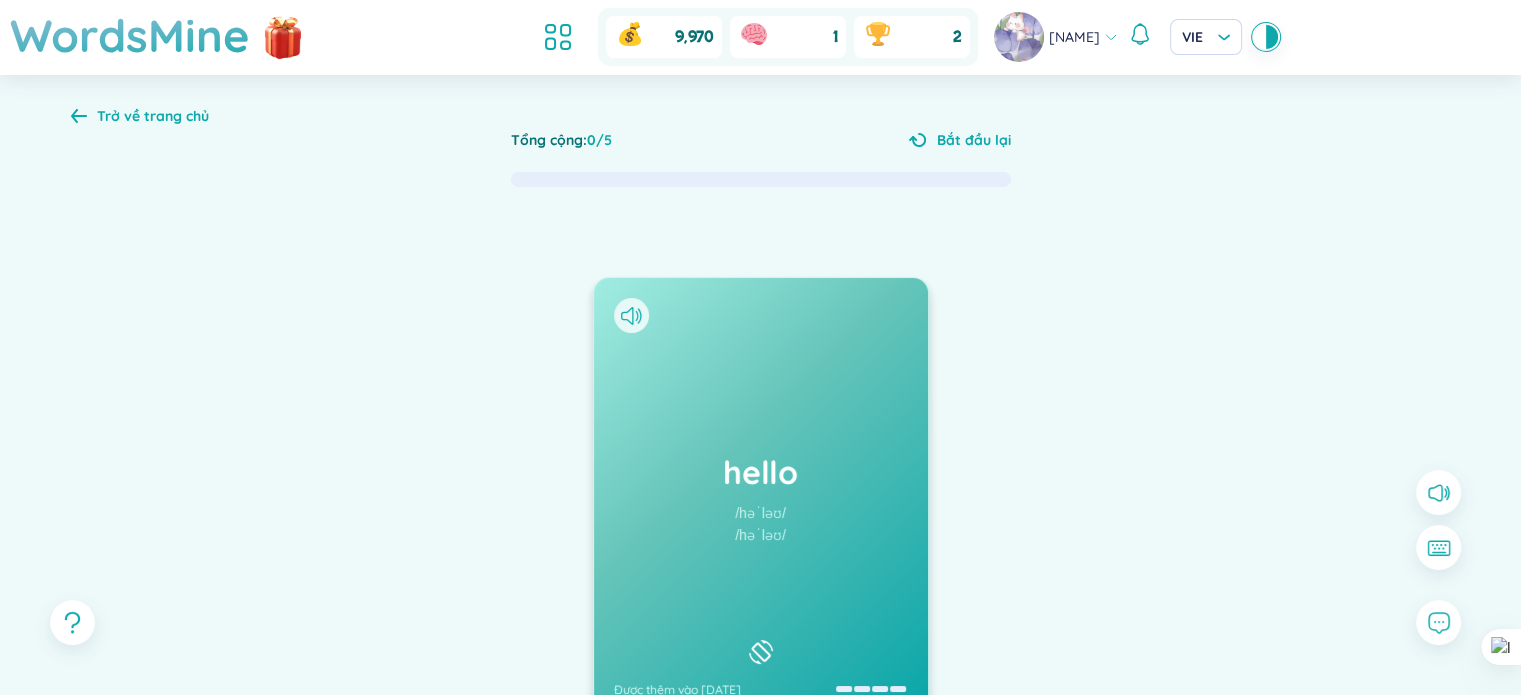 click 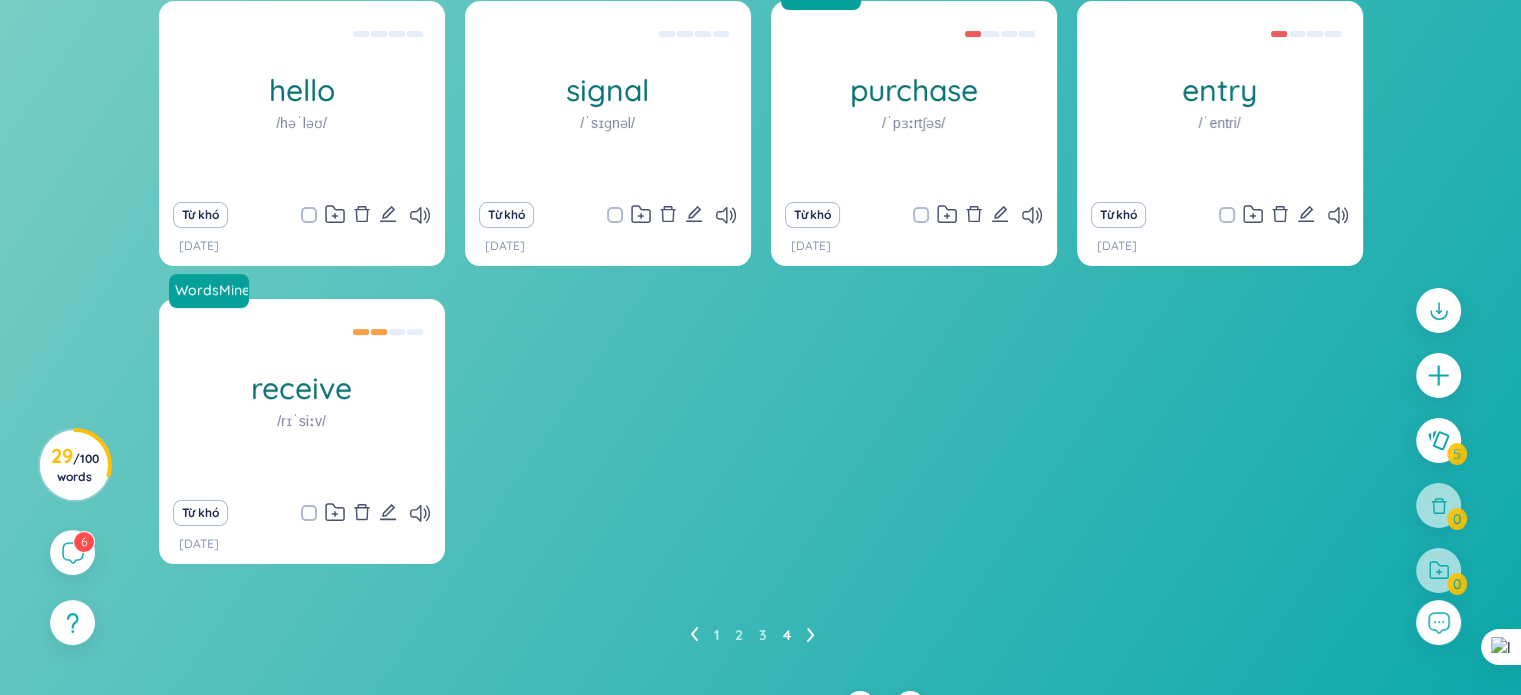 scroll, scrollTop: 253, scrollLeft: 0, axis: vertical 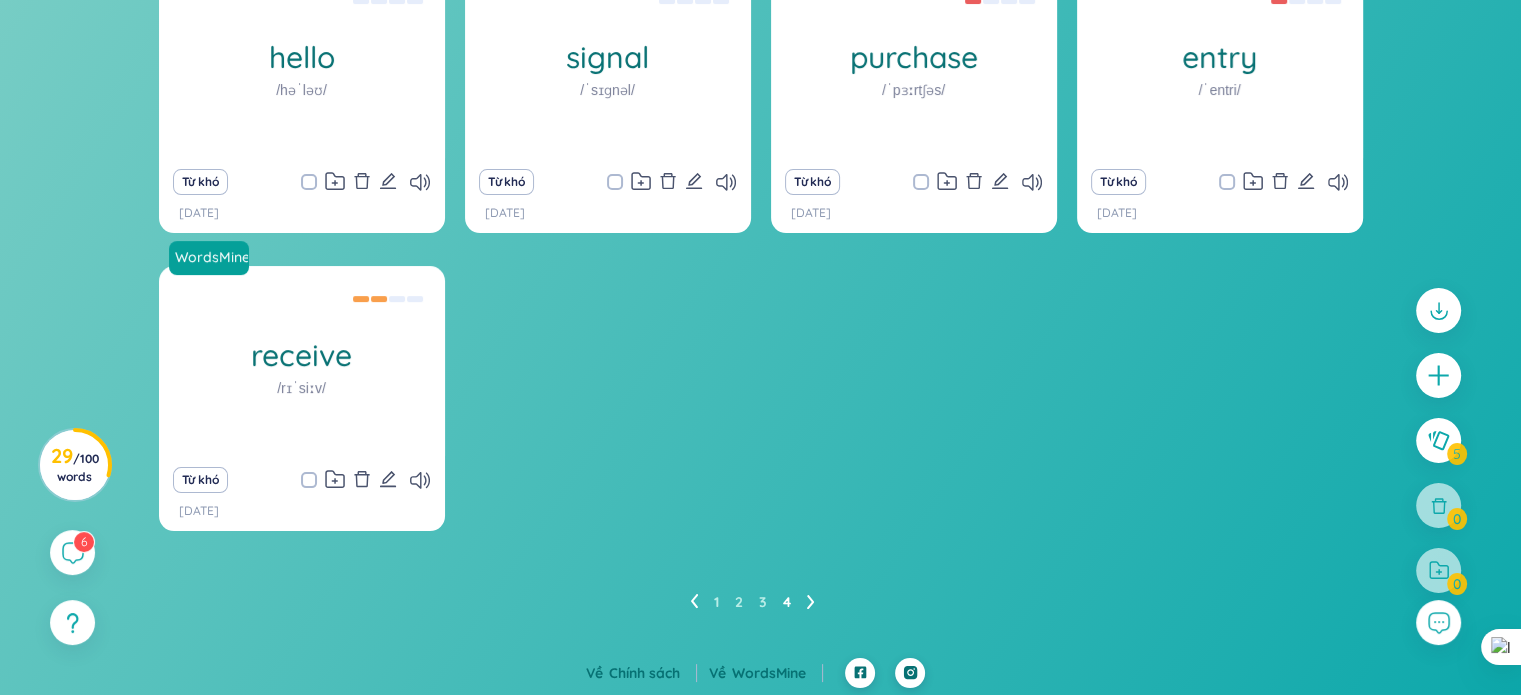 click at bounding box center [1438, 450] 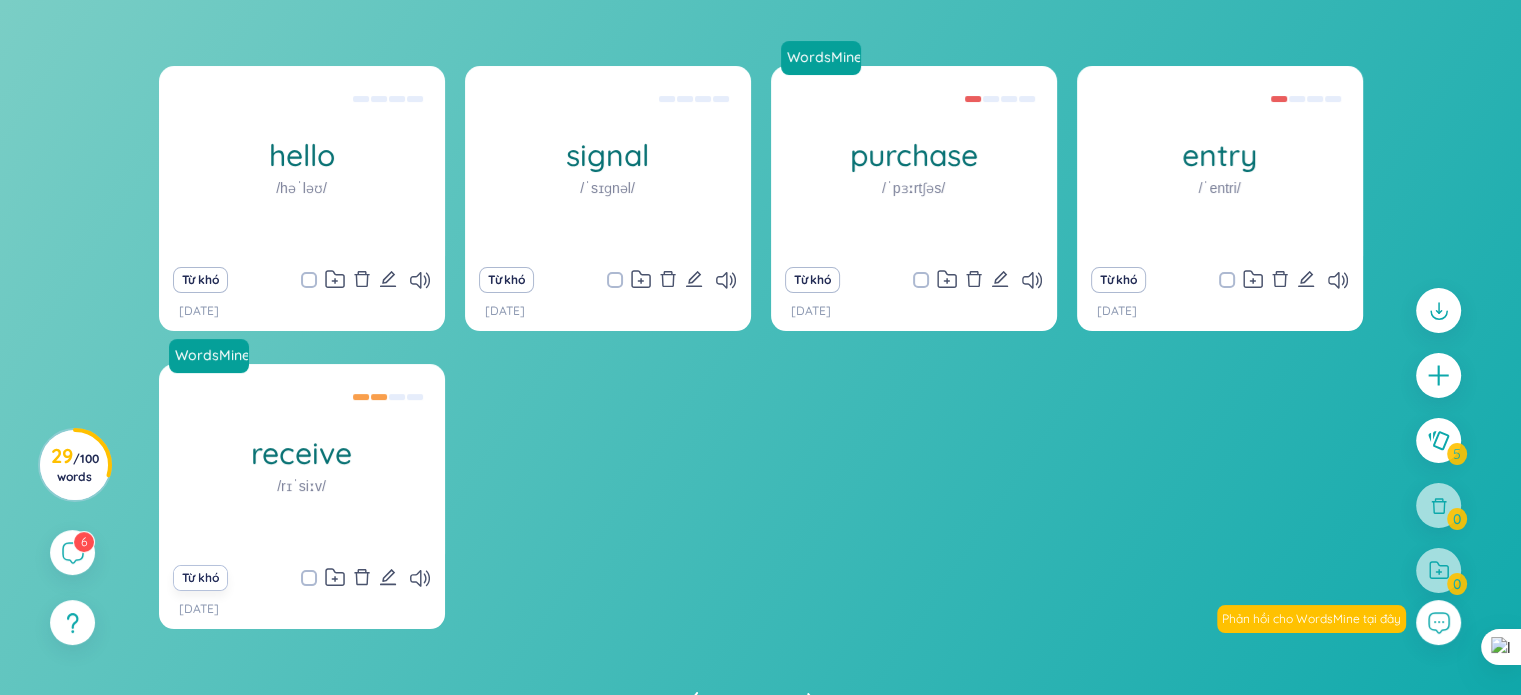 scroll, scrollTop: 255, scrollLeft: 0, axis: vertical 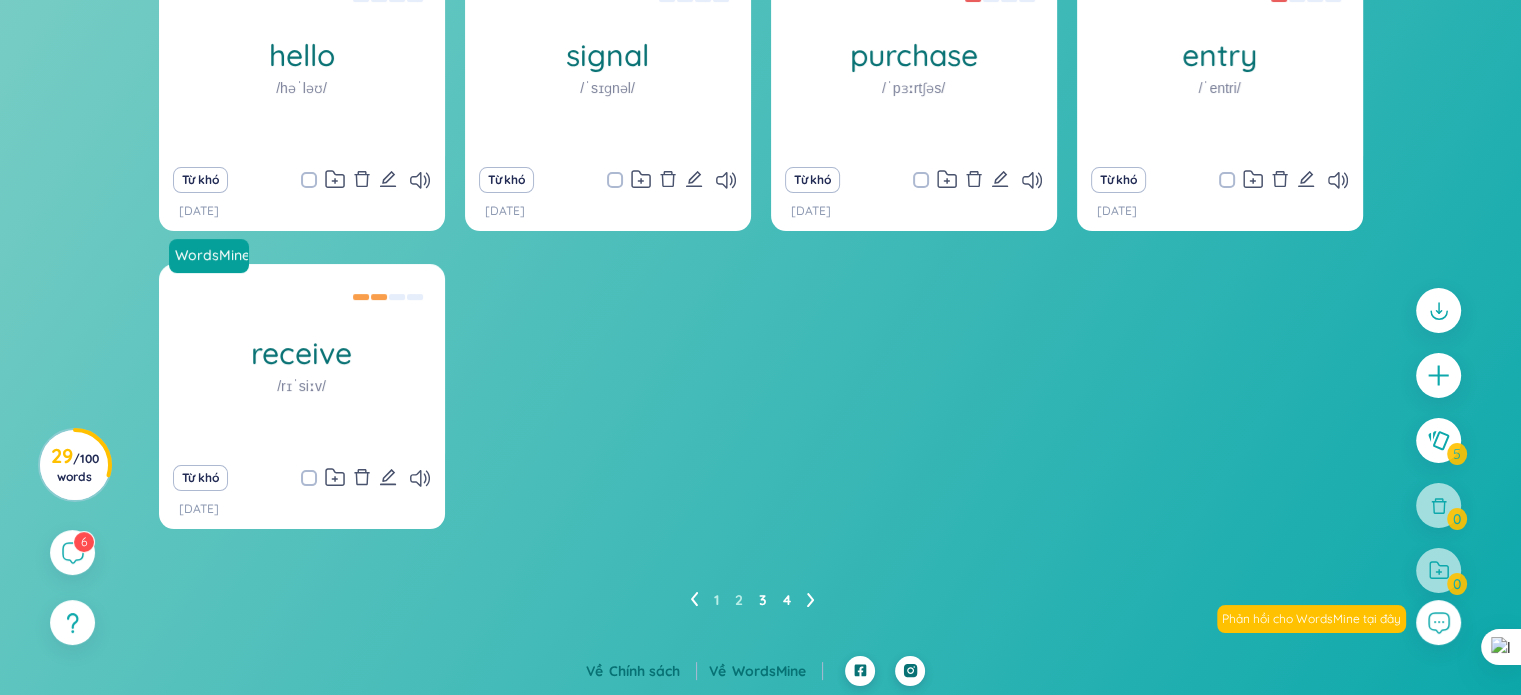 click on "3" at bounding box center [763, 600] 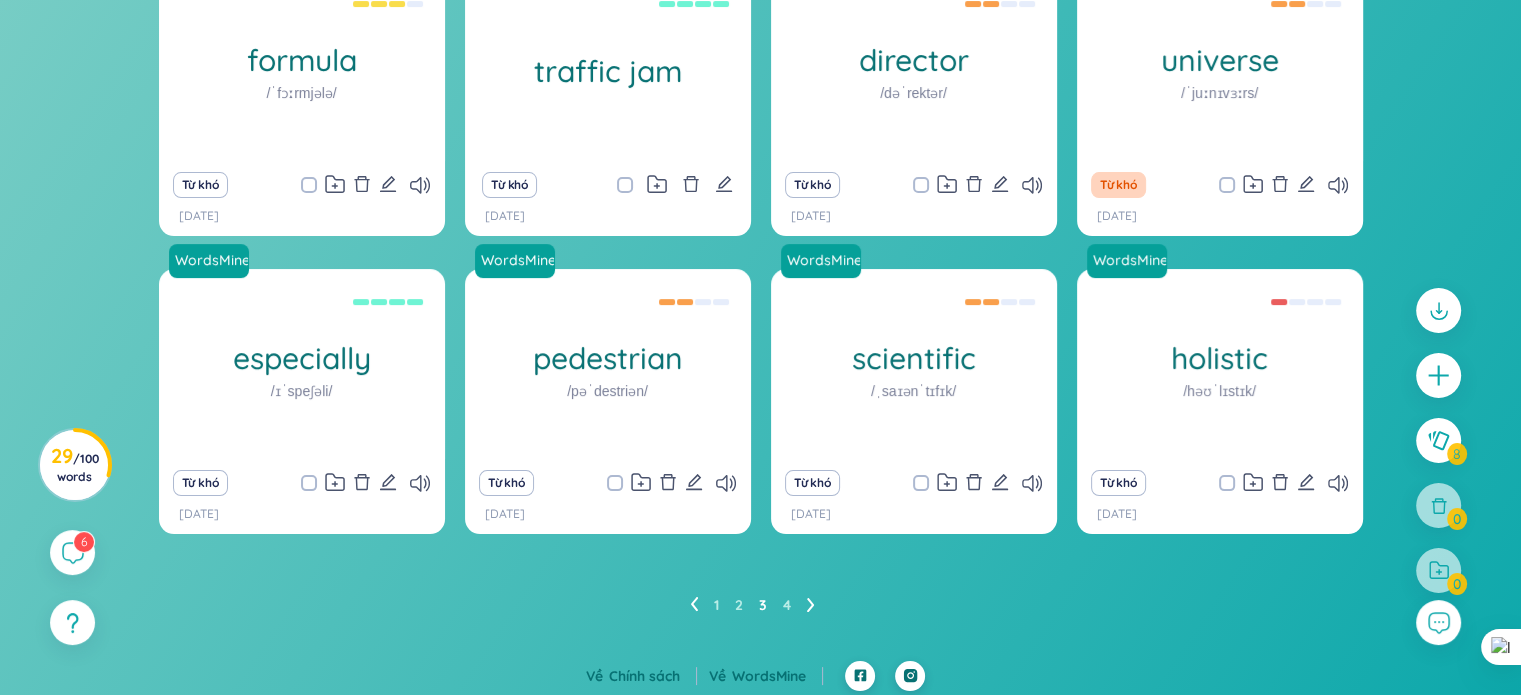 scroll, scrollTop: 255, scrollLeft: 0, axis: vertical 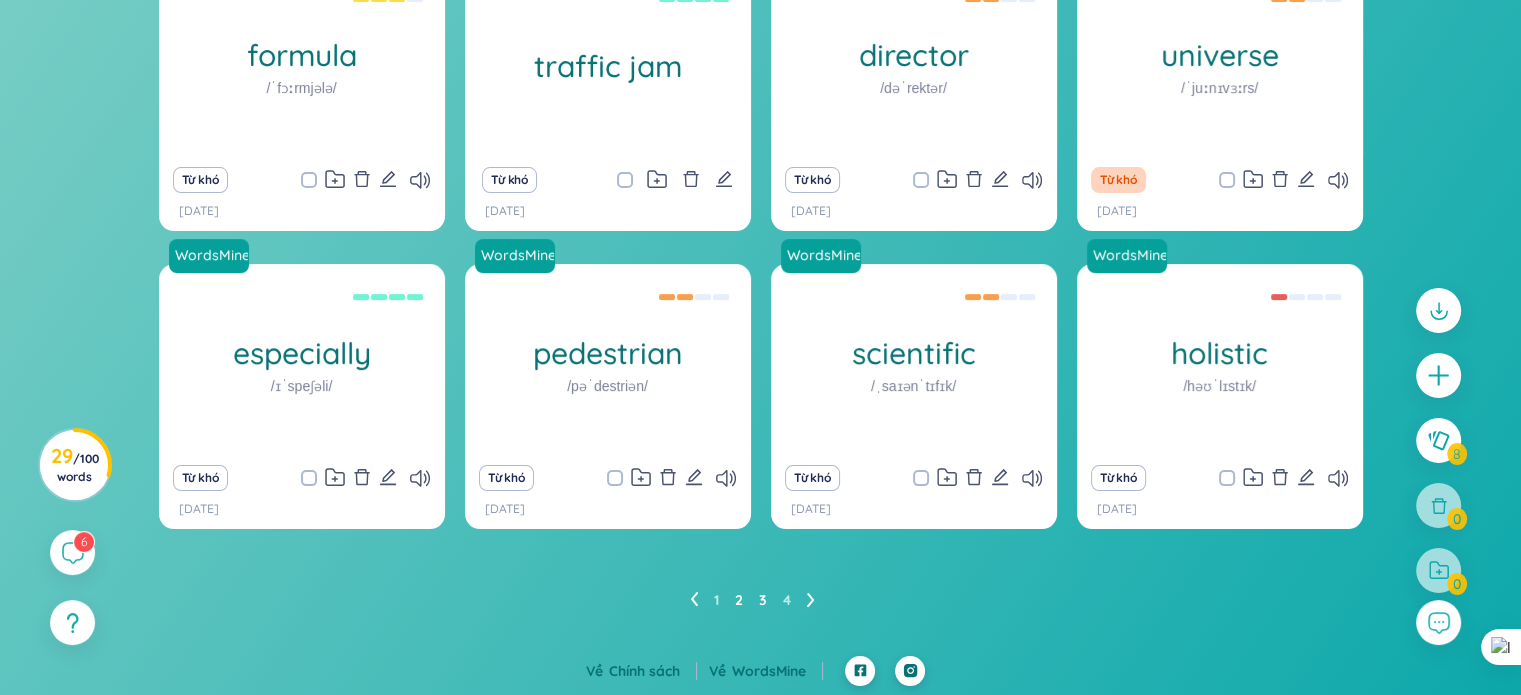 click on "2" at bounding box center (739, 600) 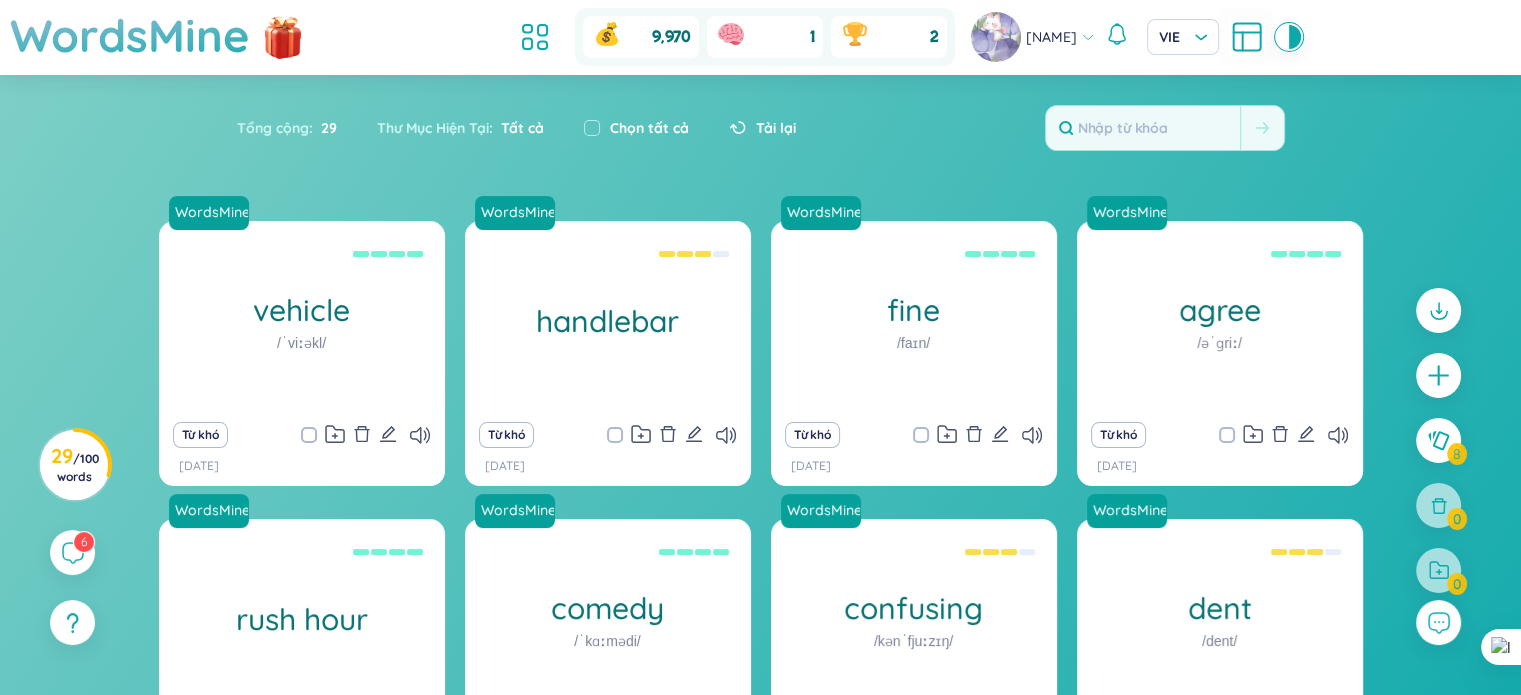 scroll, scrollTop: 255, scrollLeft: 0, axis: vertical 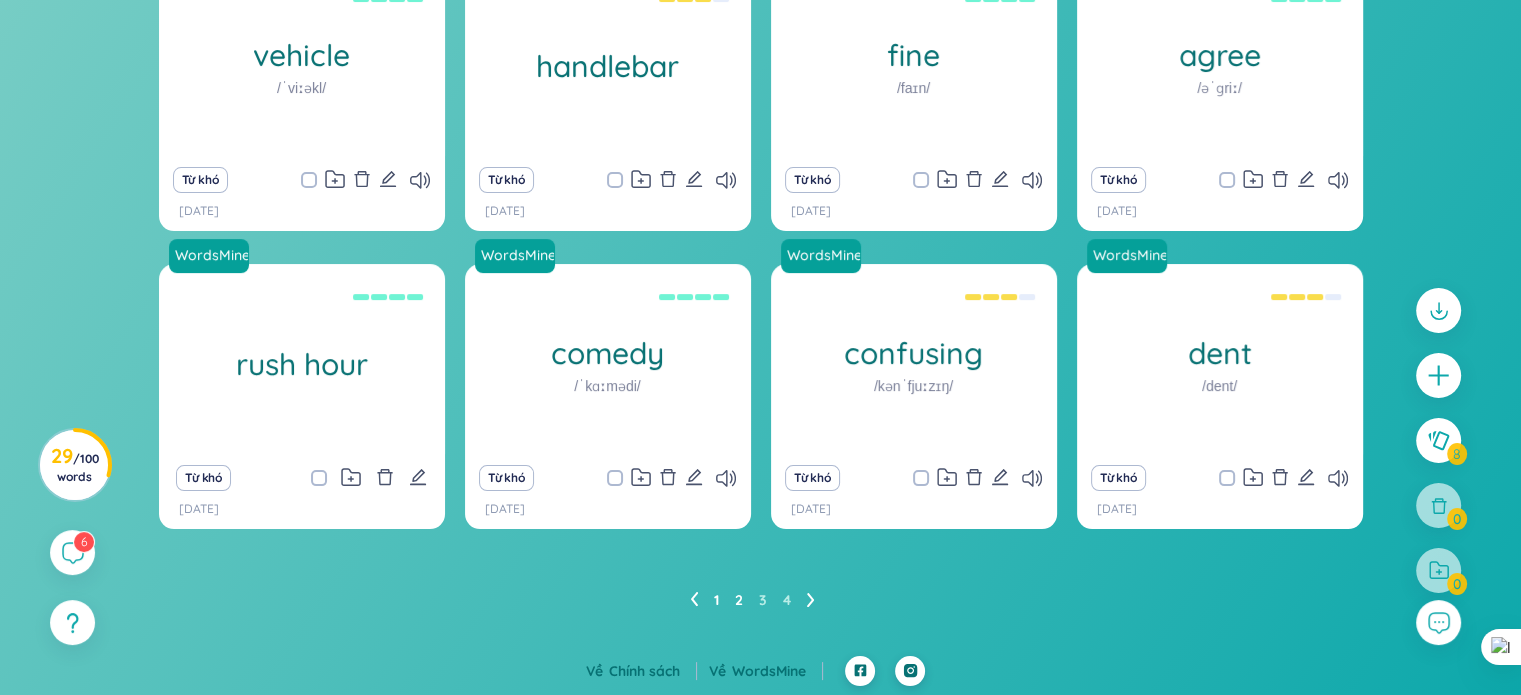 click on "1" at bounding box center [716, 600] 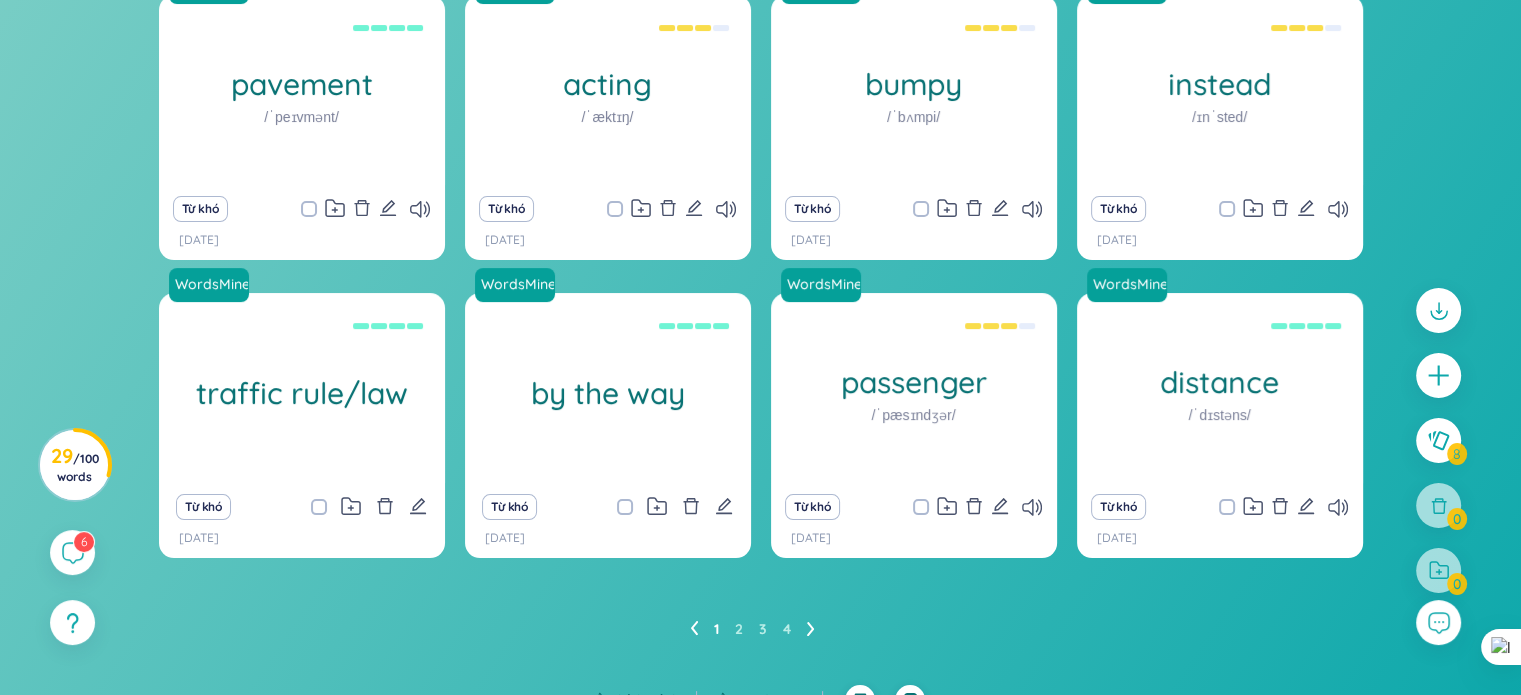 scroll, scrollTop: 255, scrollLeft: 0, axis: vertical 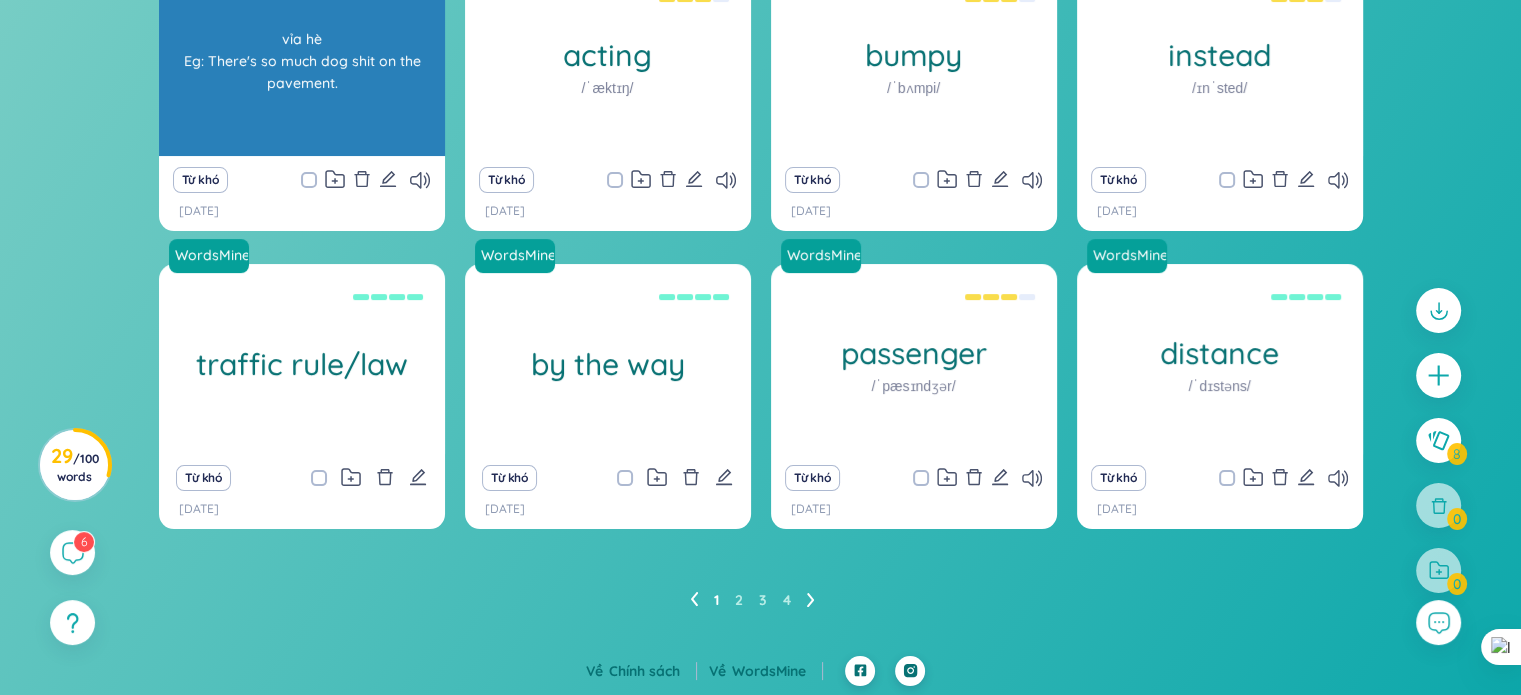 click on "WordsMine pavement /ˈpeɪvmənt/ vỉa hè
Eg: There's so much dog shit on the pavement." at bounding box center (302, 61) 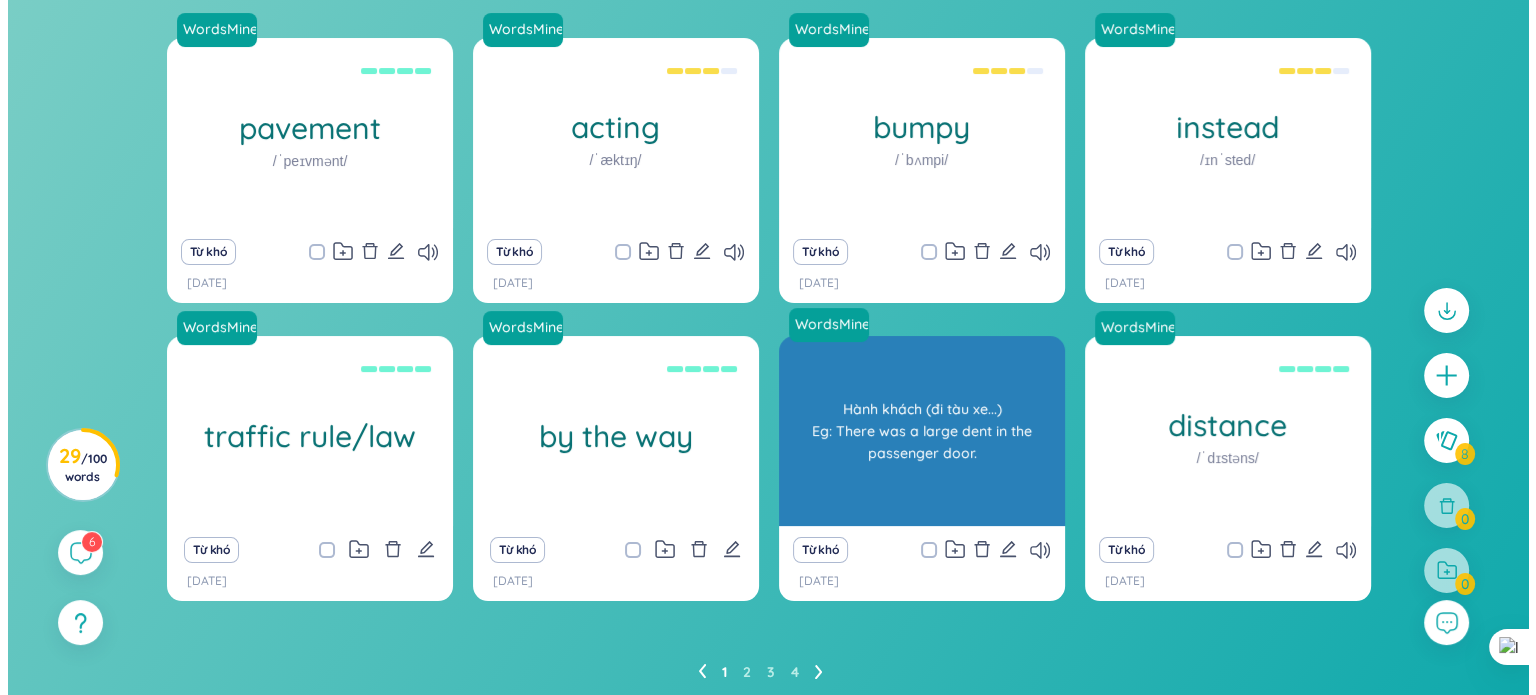 scroll, scrollTop: 0, scrollLeft: 0, axis: both 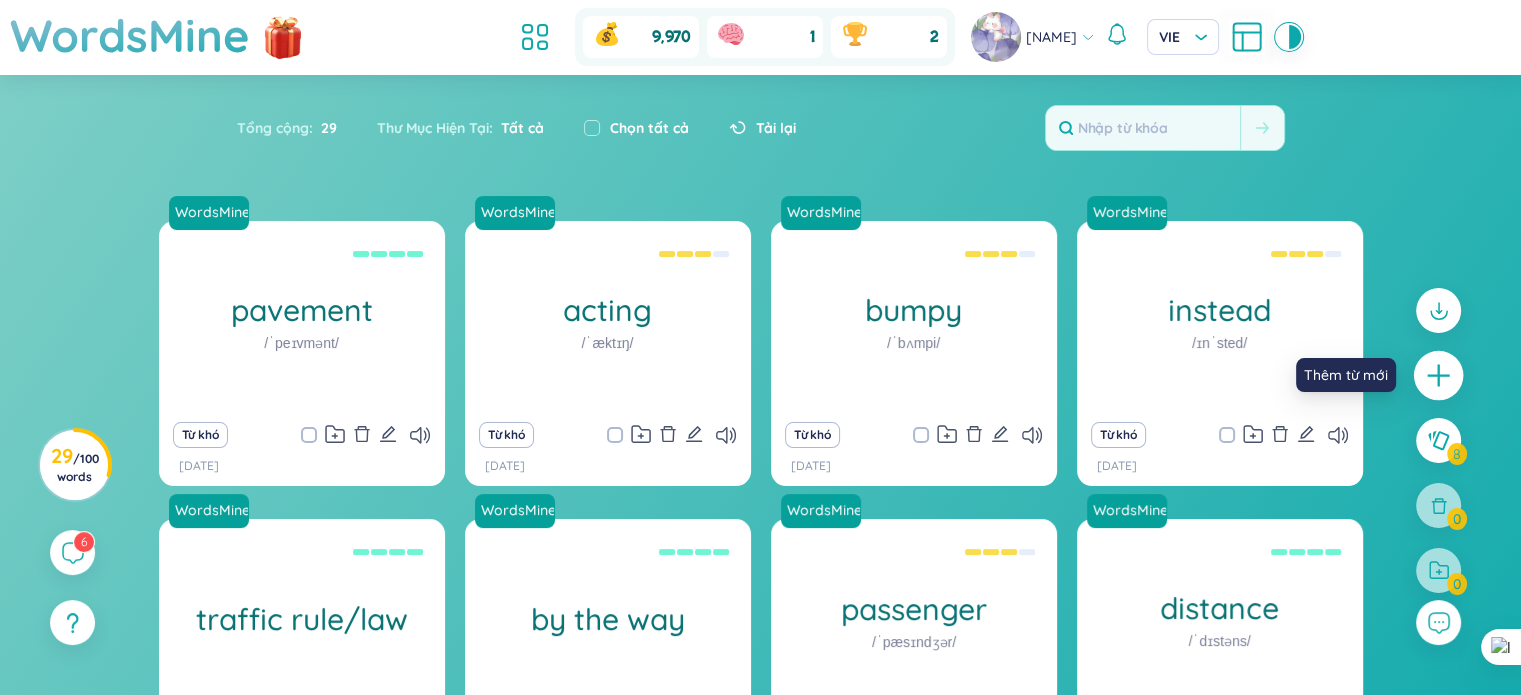 click 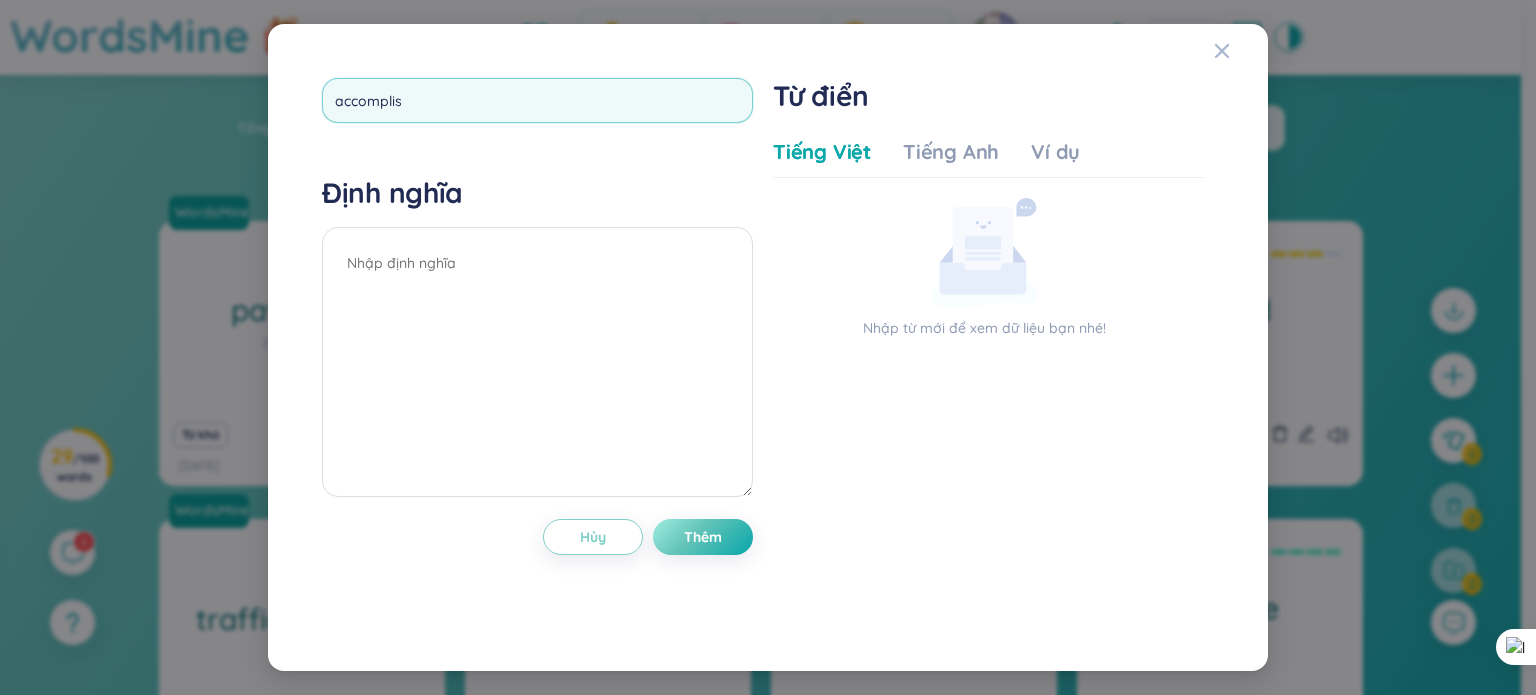 type on "accomplish" 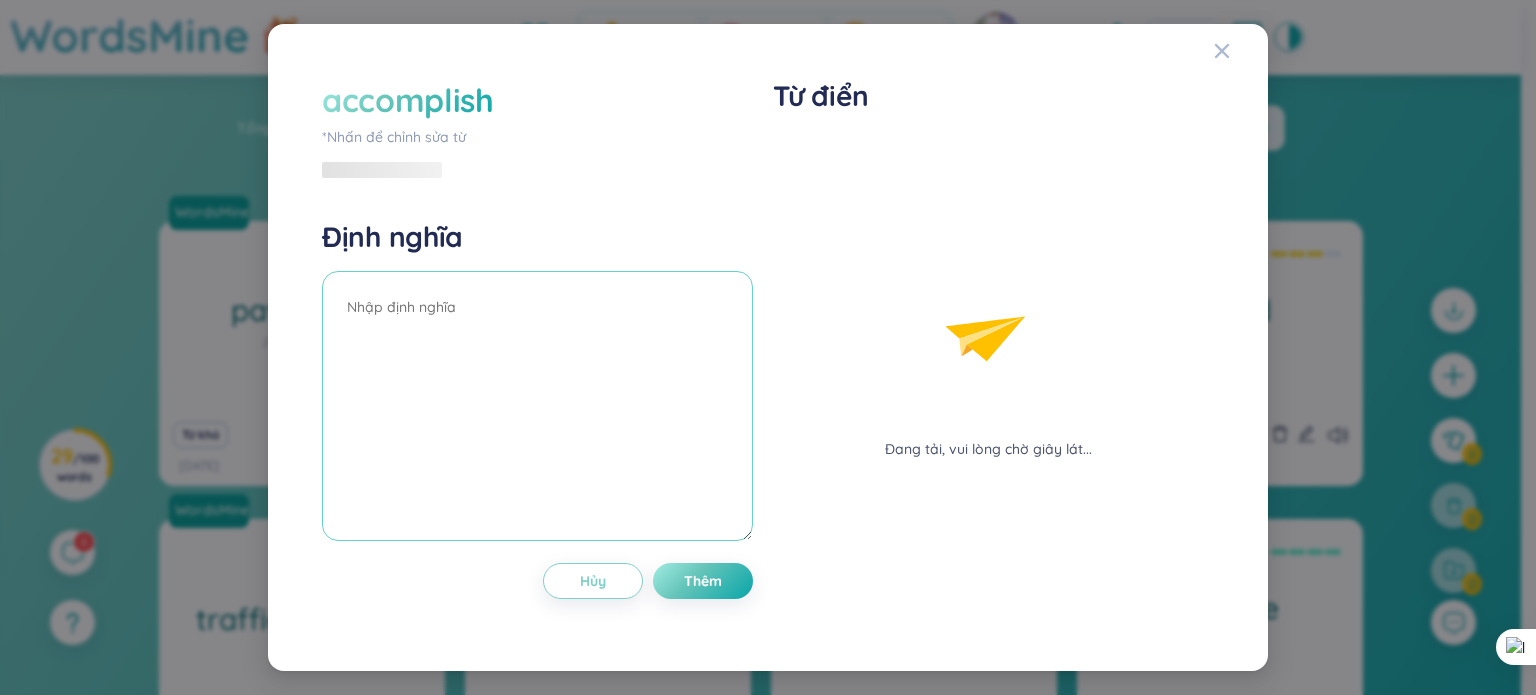click on "Định nghĩa" at bounding box center (537, 383) 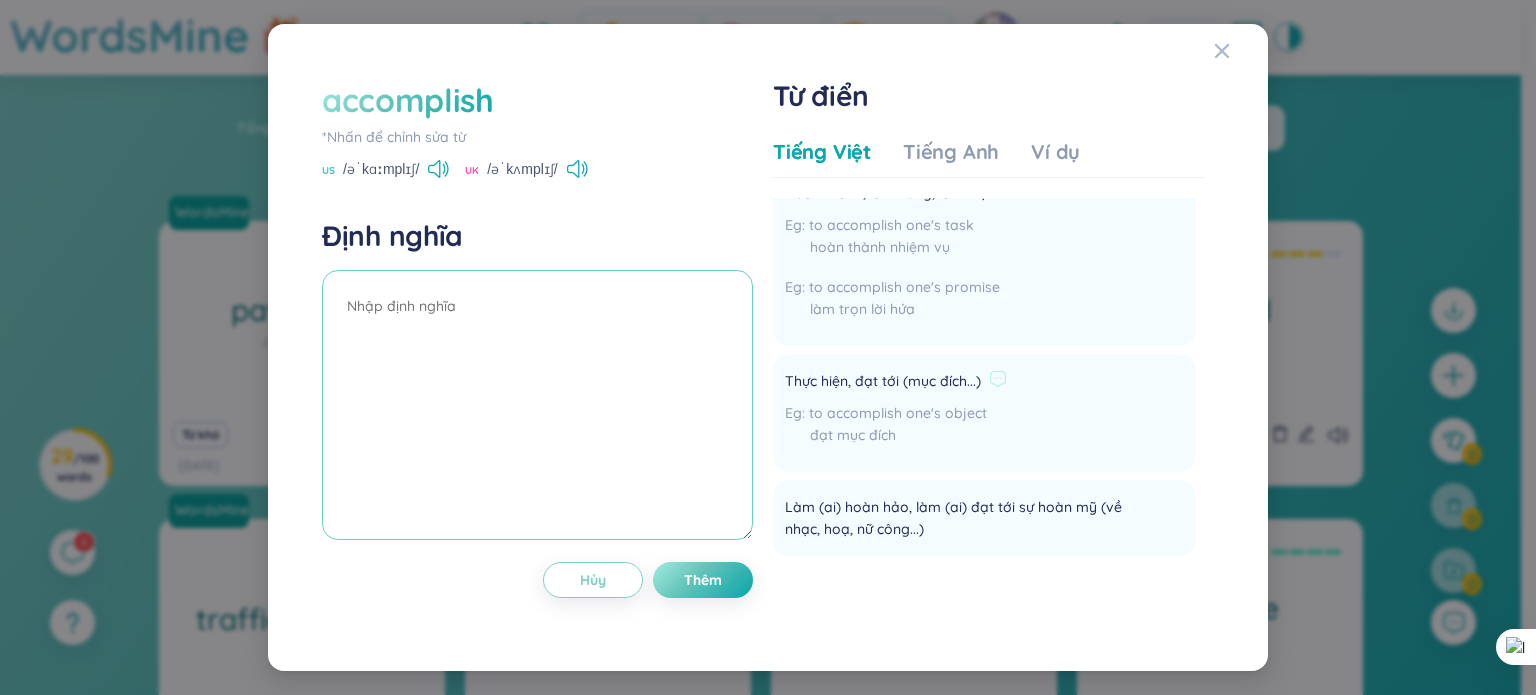 scroll, scrollTop: 0, scrollLeft: 0, axis: both 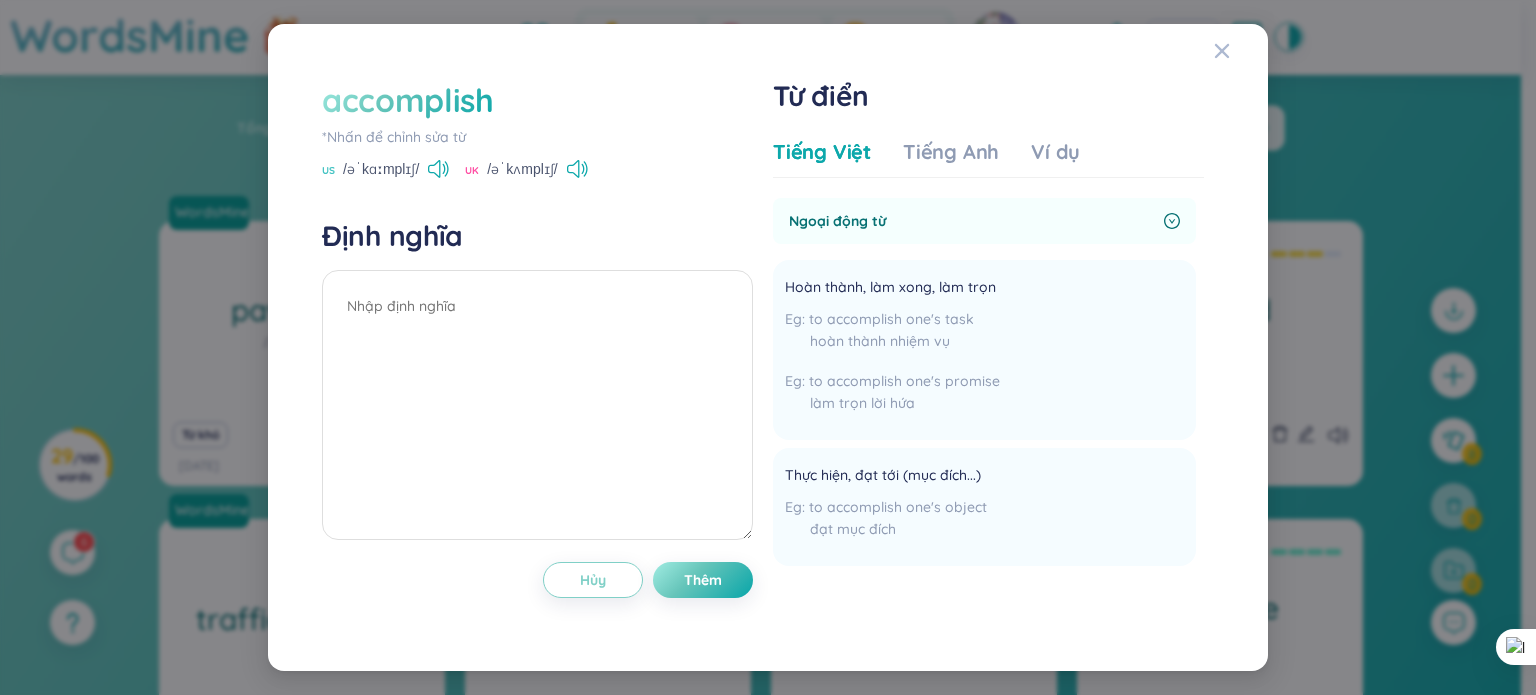 click 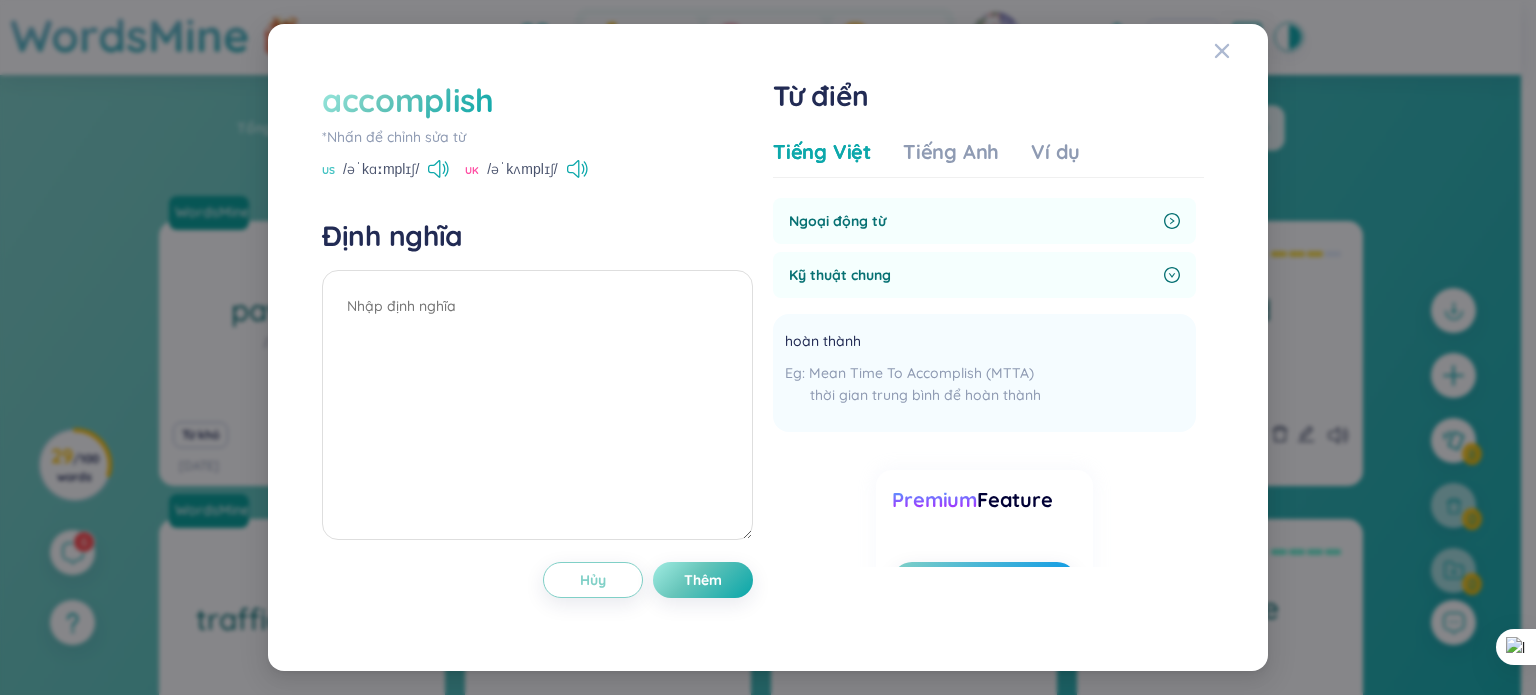 click on "Ngoại động từ" at bounding box center [972, 221] 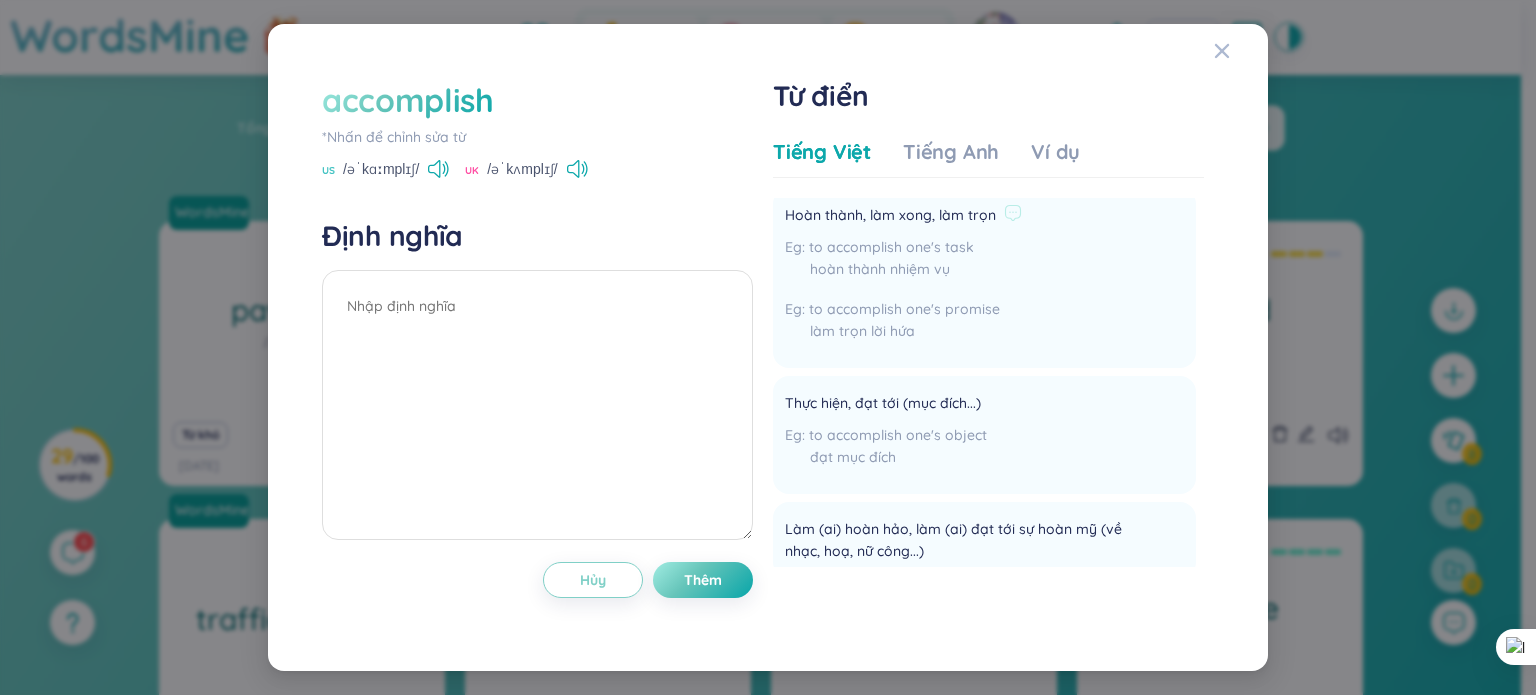 scroll, scrollTop: 84, scrollLeft: 0, axis: vertical 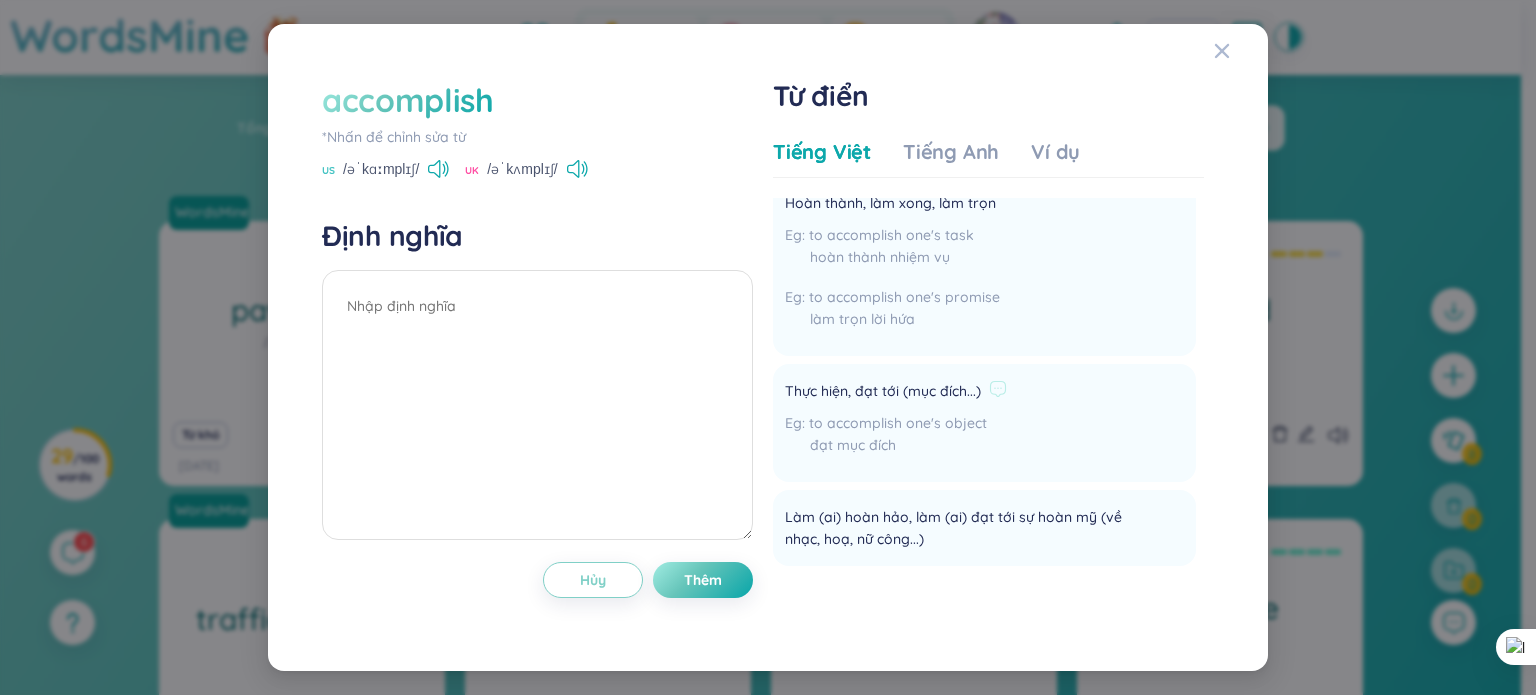 click on "Thực hiện, đạt tới (mục đích...) to accomplish one's object đạt mục đích Thêm" at bounding box center [984, 423] 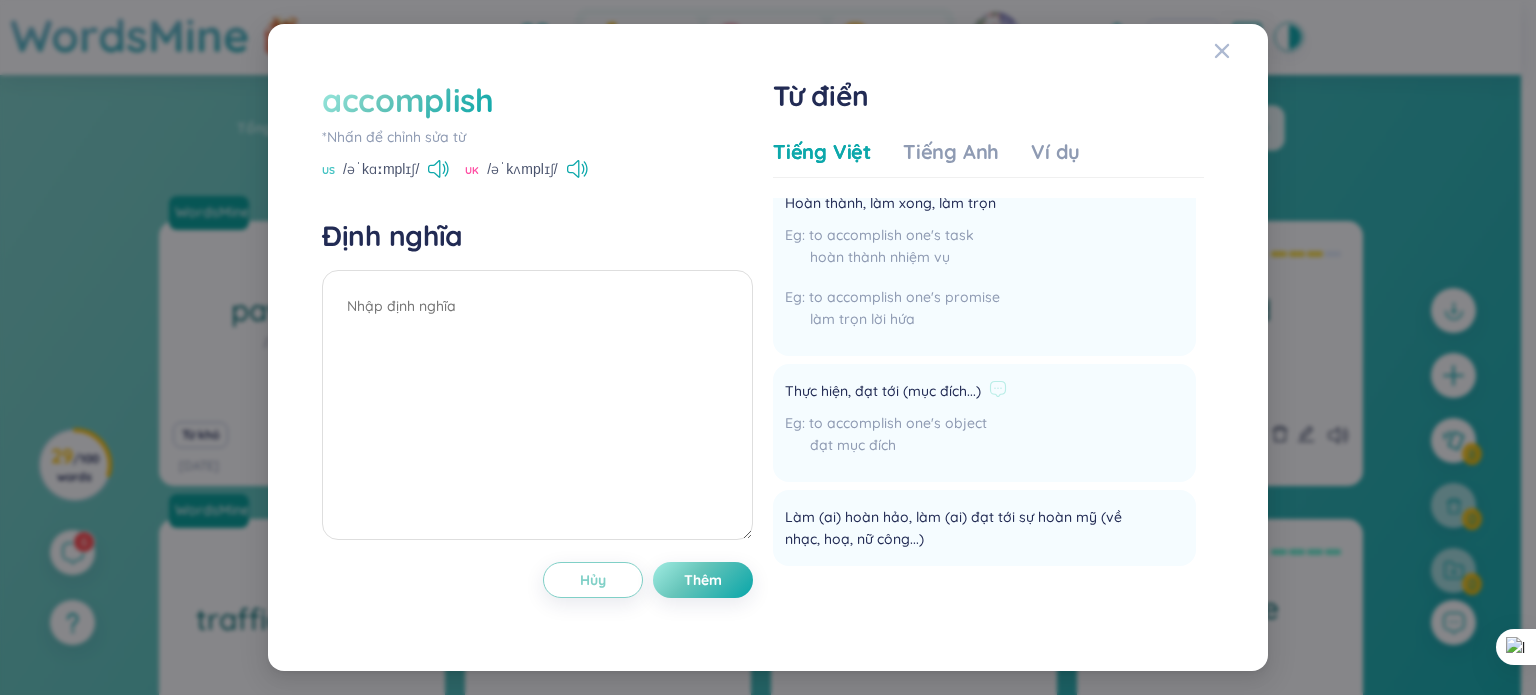 click on "Thực hiện, đạt tới (mục đích...) to accomplish one's object đạt mục đích" at bounding box center (896, 423) 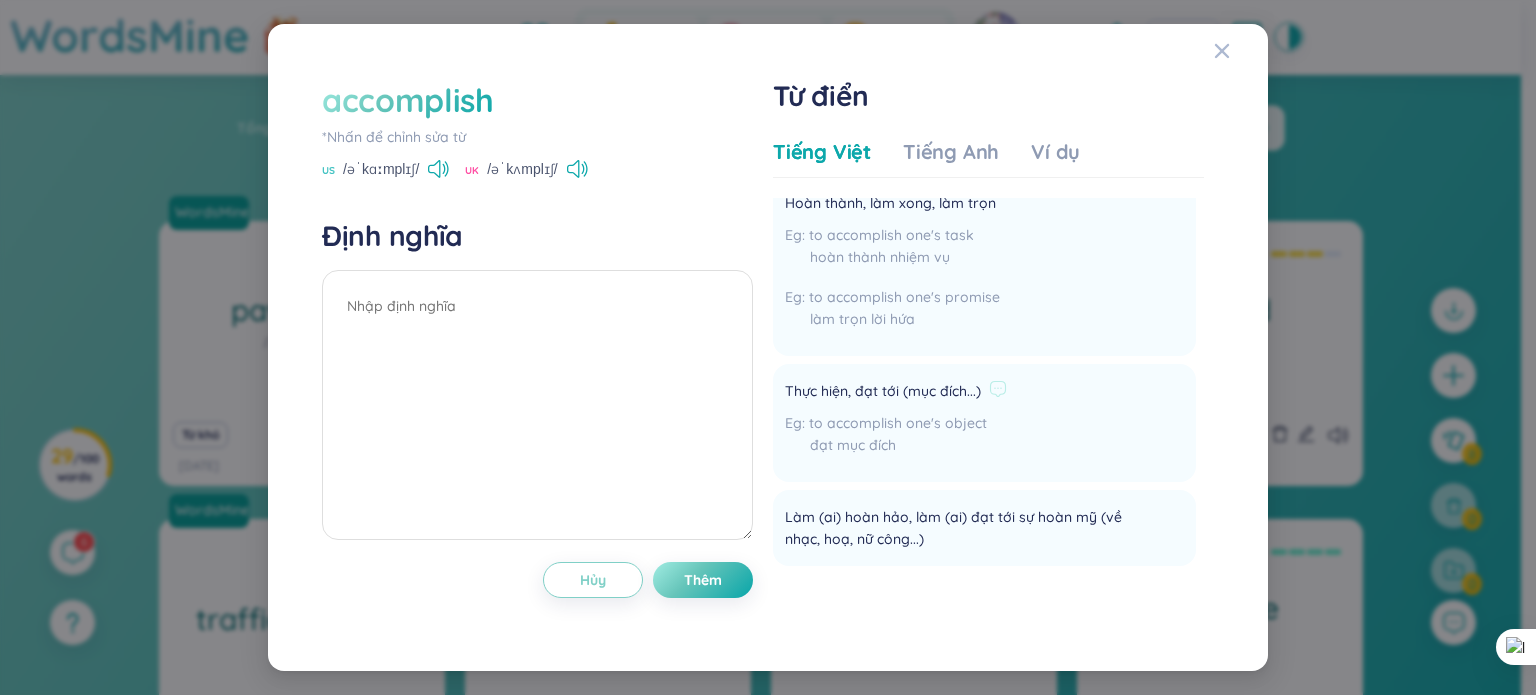 click on "Thực hiện, đạt tới (mục đích...)" at bounding box center (883, 392) 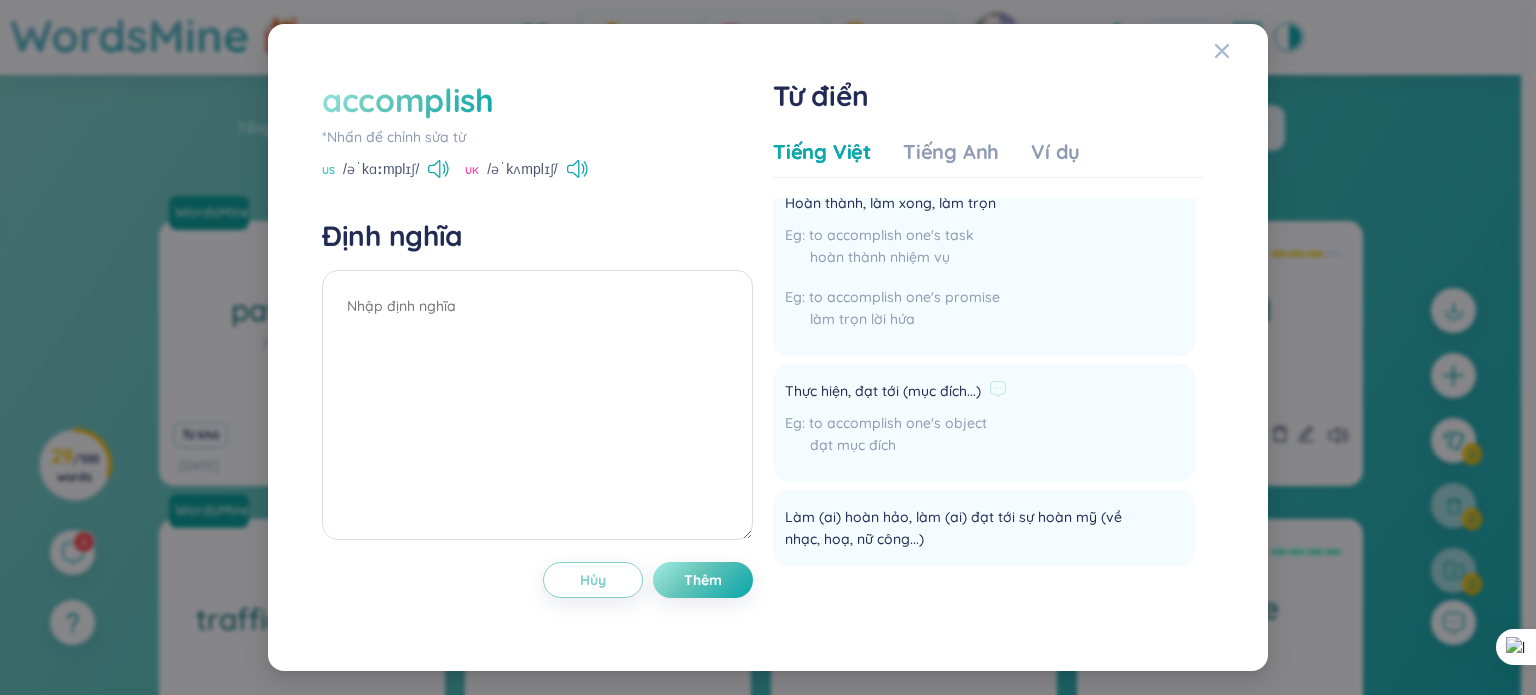 click on "Thực hiện, đạt tới (mục đích...) to accomplish one's object đạt mục đích" at bounding box center [896, 423] 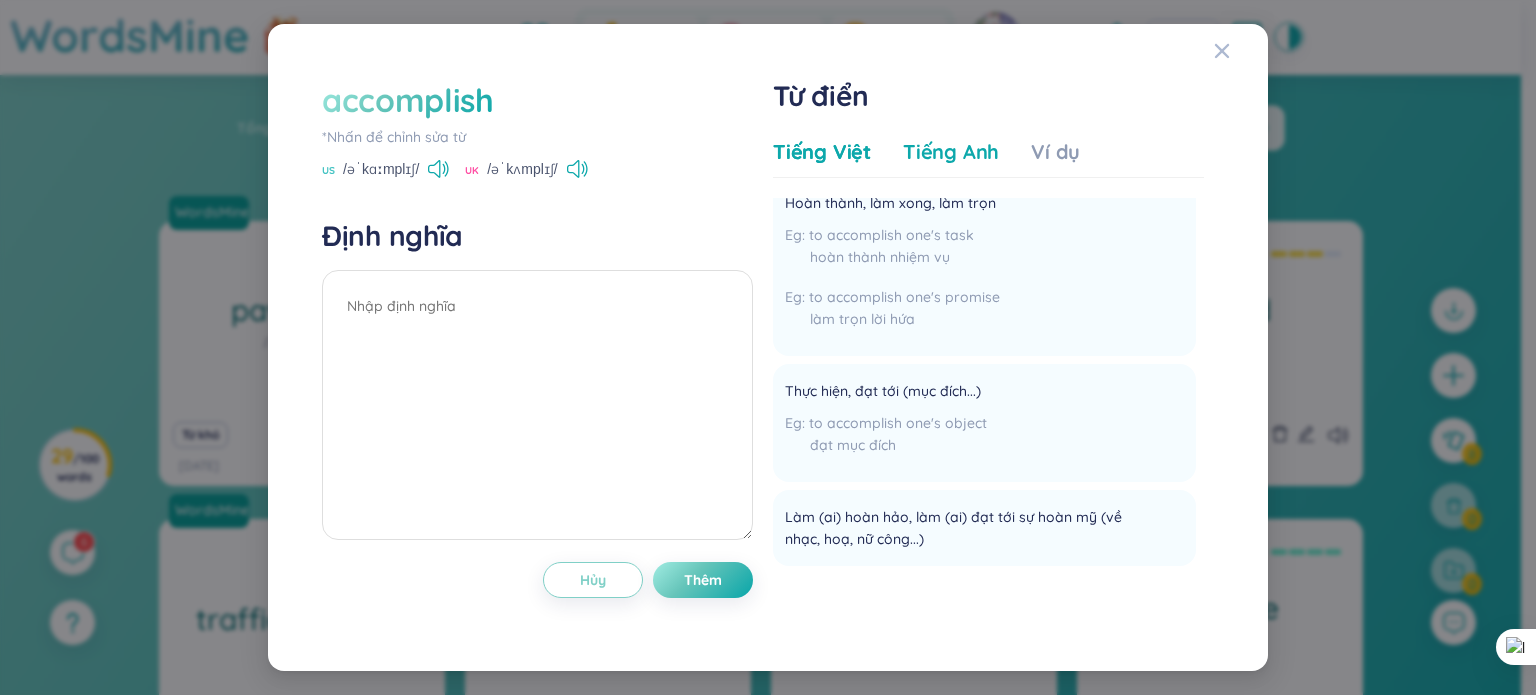 click on "Tiếng Anh" at bounding box center (951, 152) 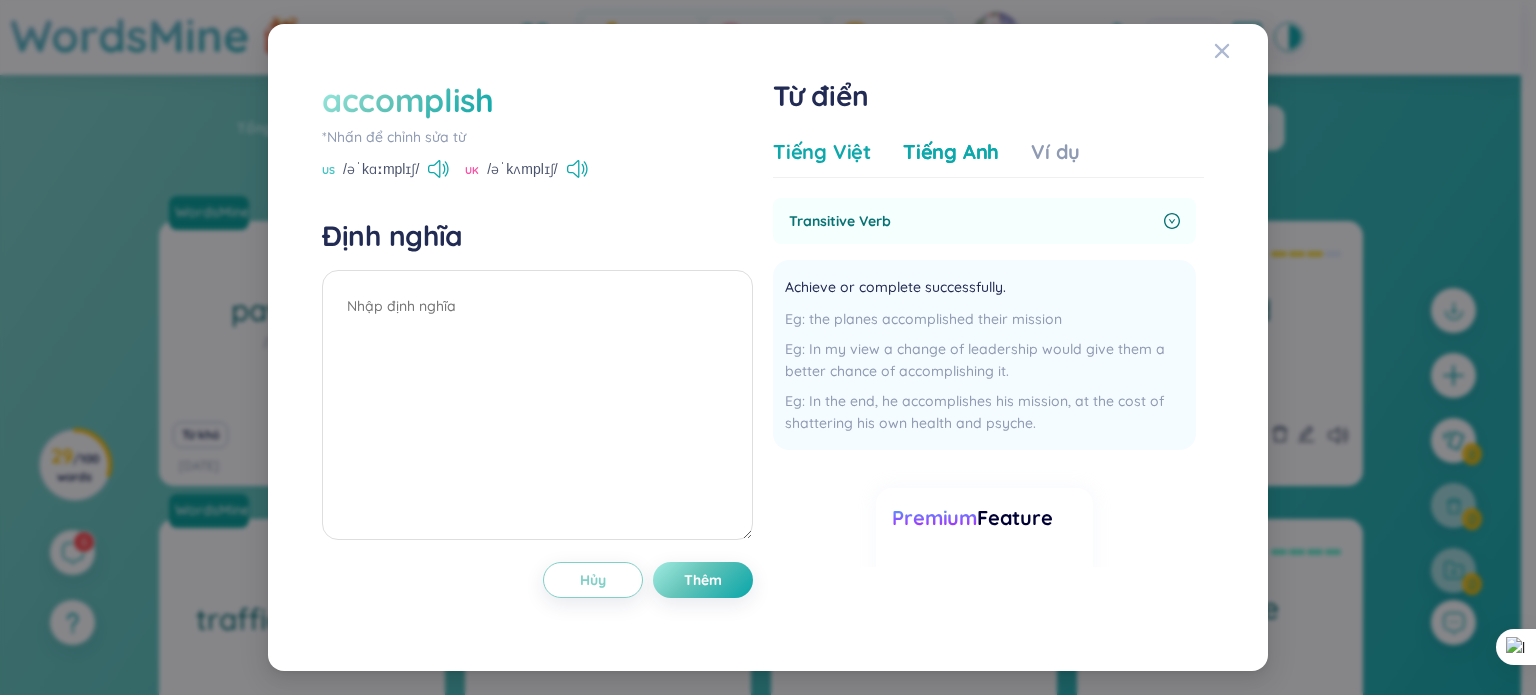 click on "Tiếng Việt" at bounding box center [822, 152] 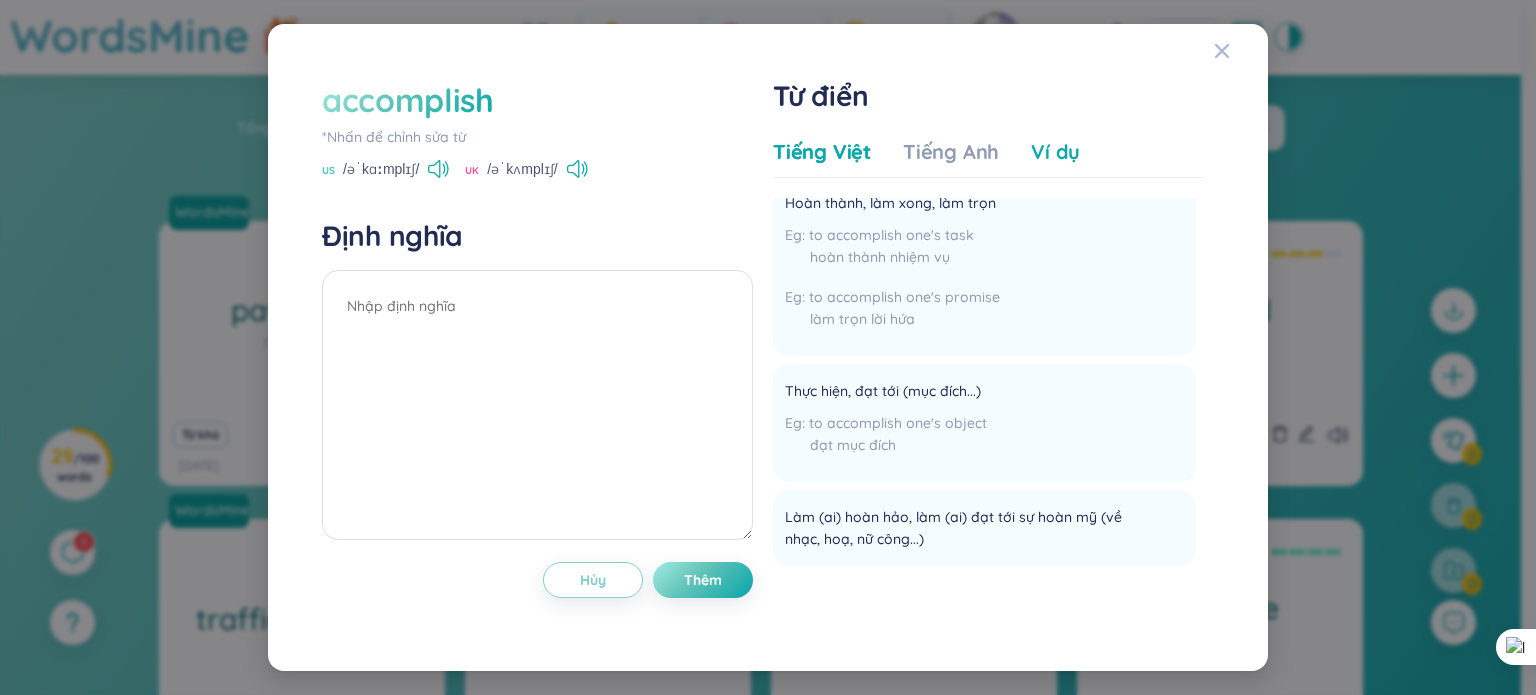 click on "Ví dụ" at bounding box center (1055, 152) 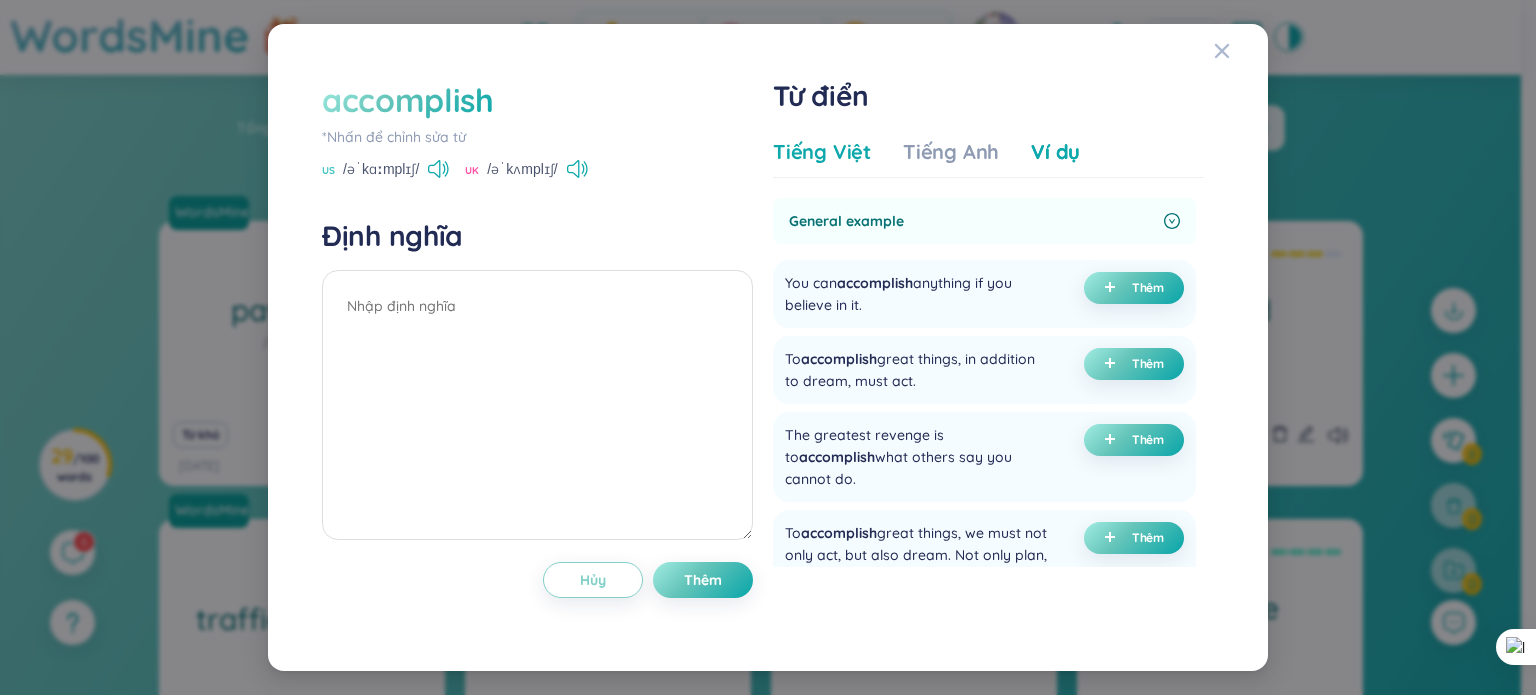 click on "Tiếng Việt" at bounding box center [822, 152] 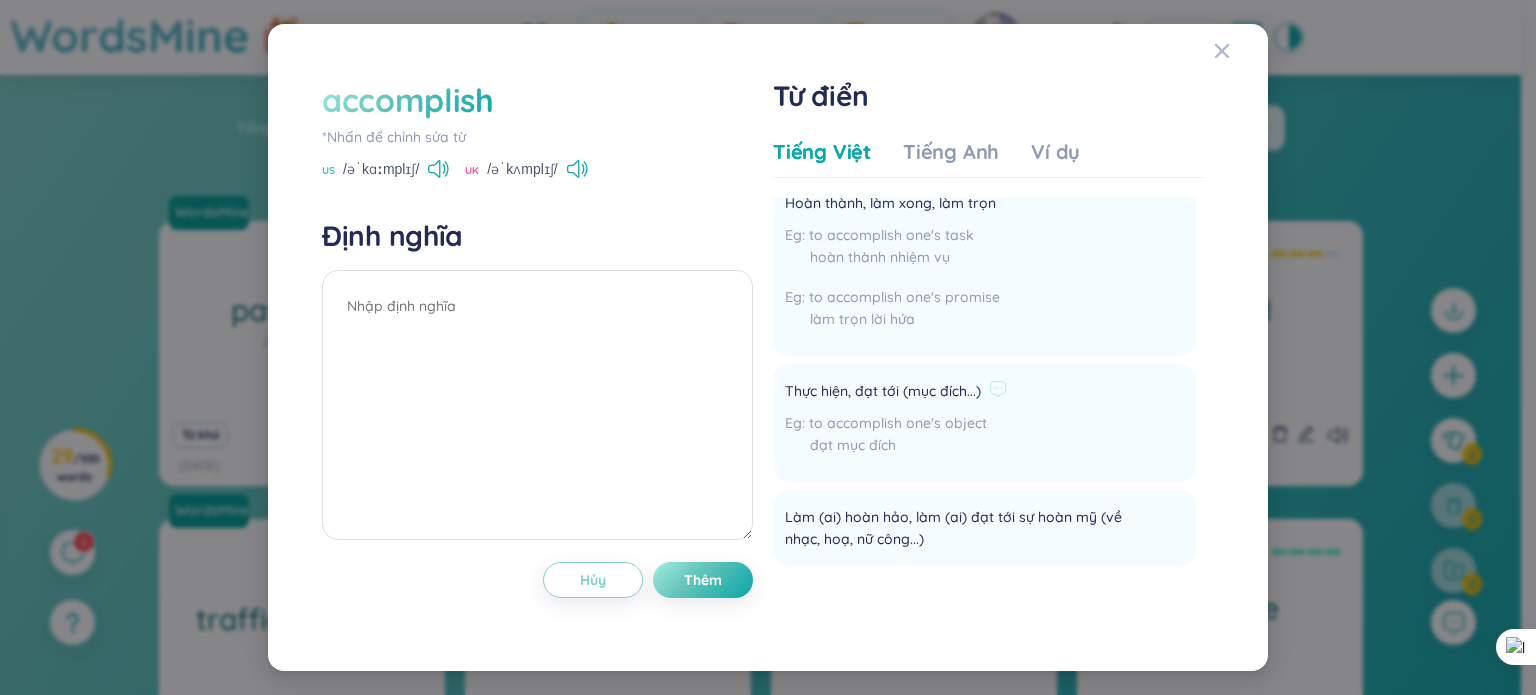click on "to accomplish one's object" at bounding box center (898, 423) 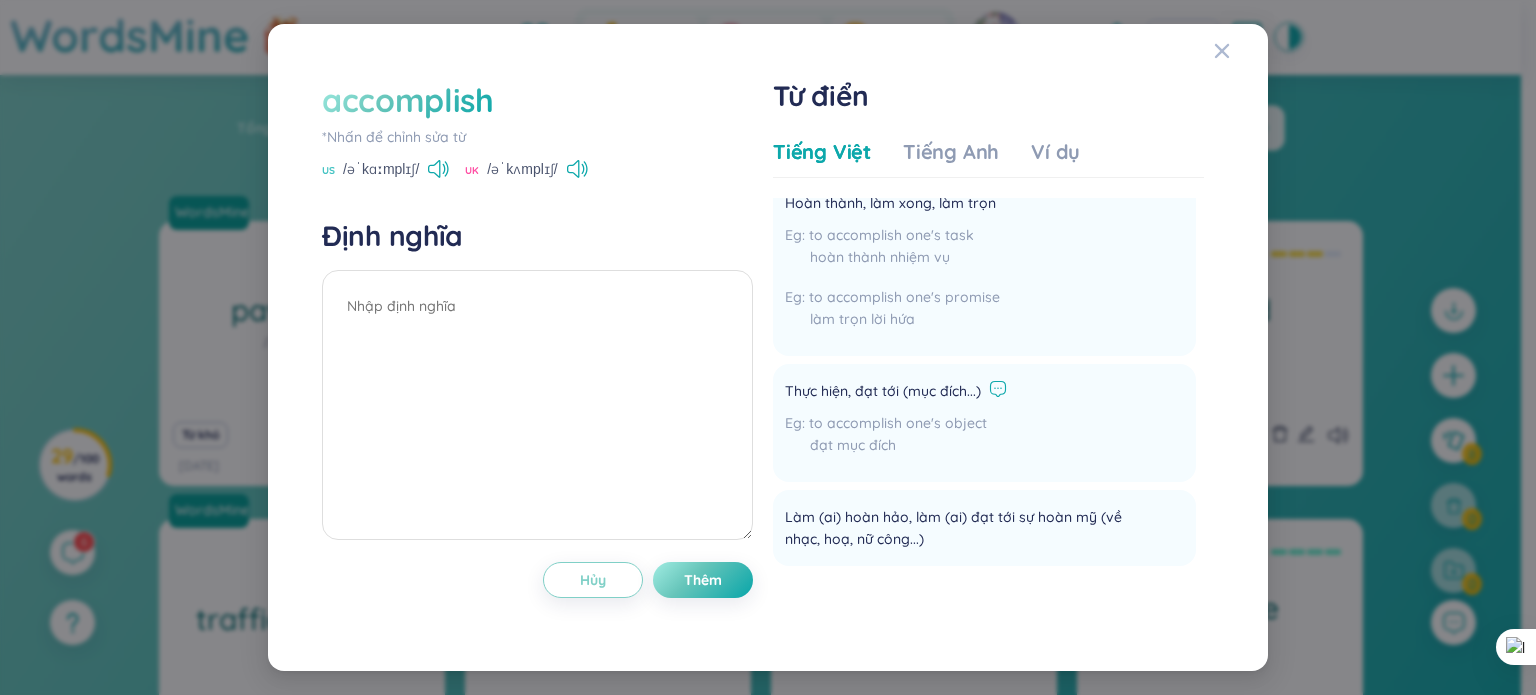 click 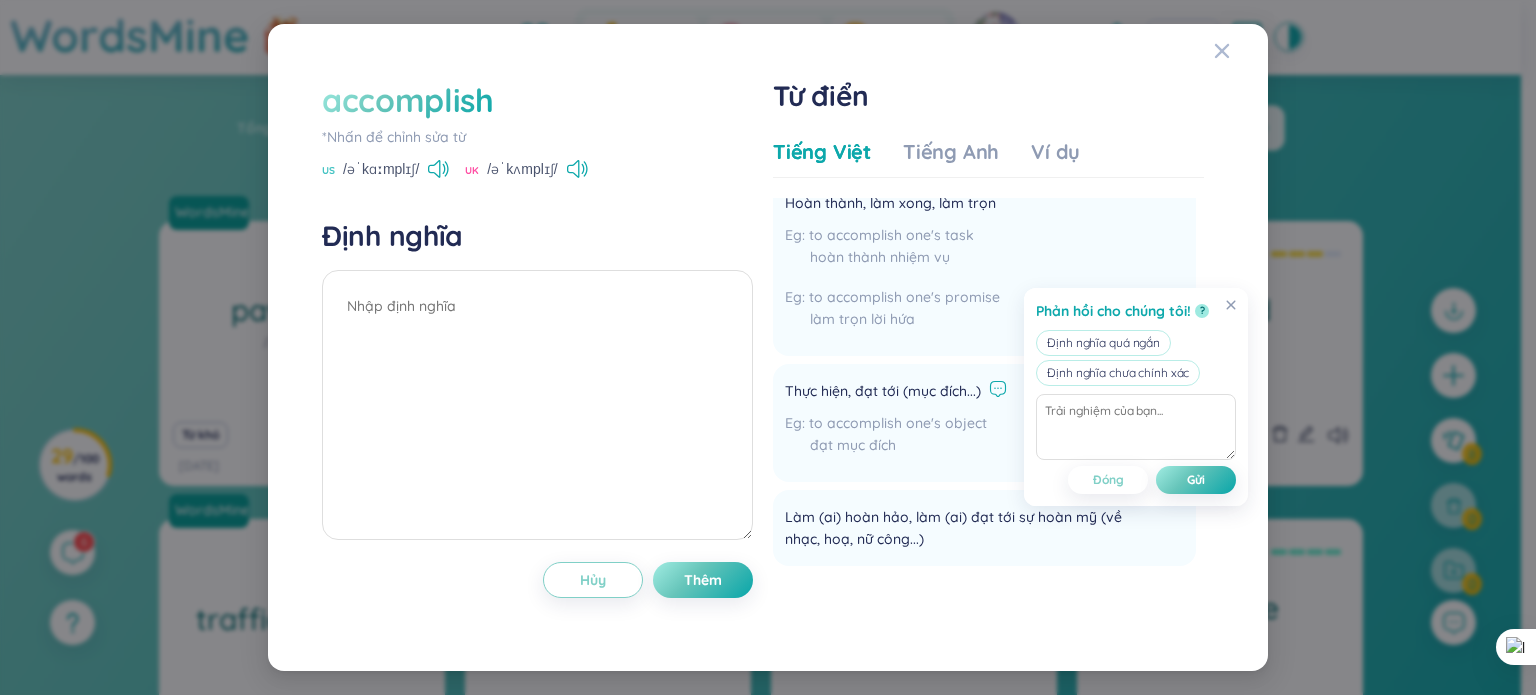 click on "đạt mục đích" at bounding box center (896, 445) 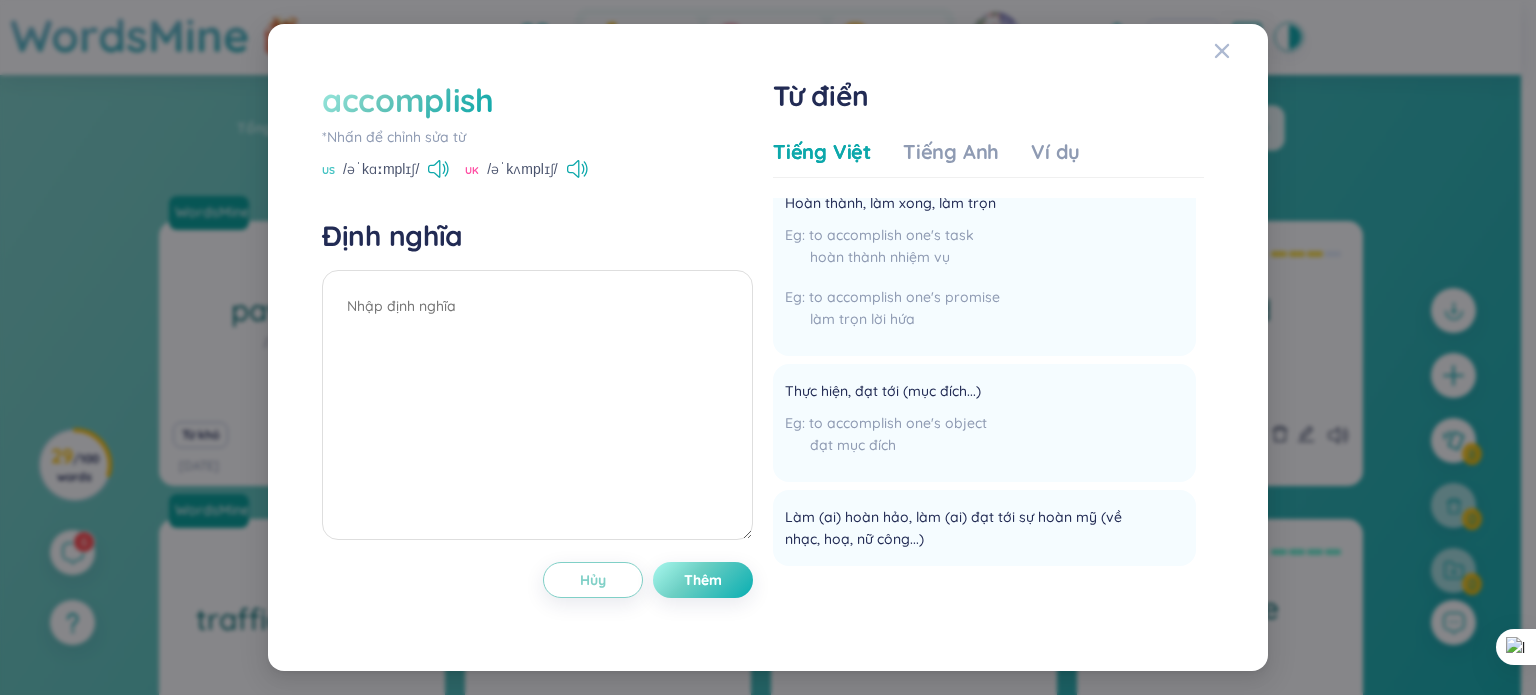 click on "Thêm" at bounding box center [703, 580] 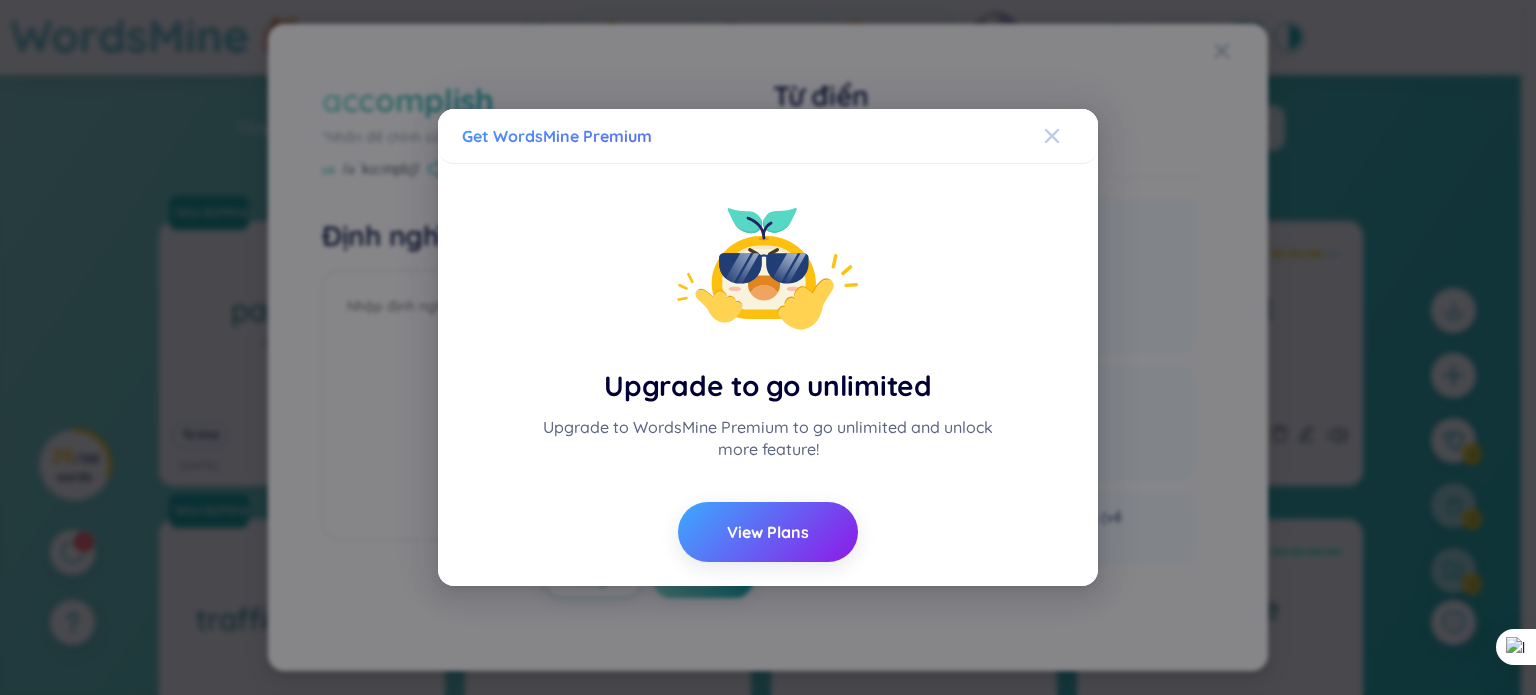click 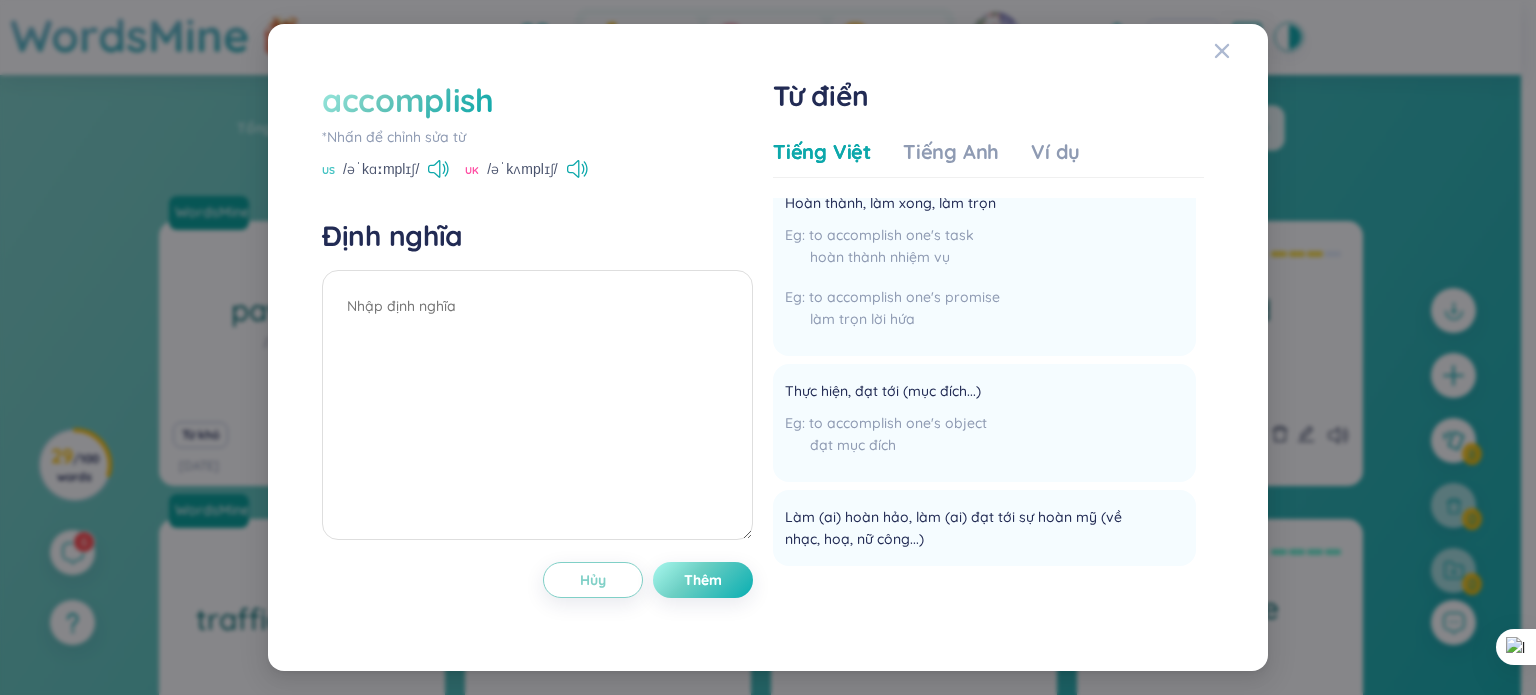 click on "Thêm" at bounding box center [703, 580] 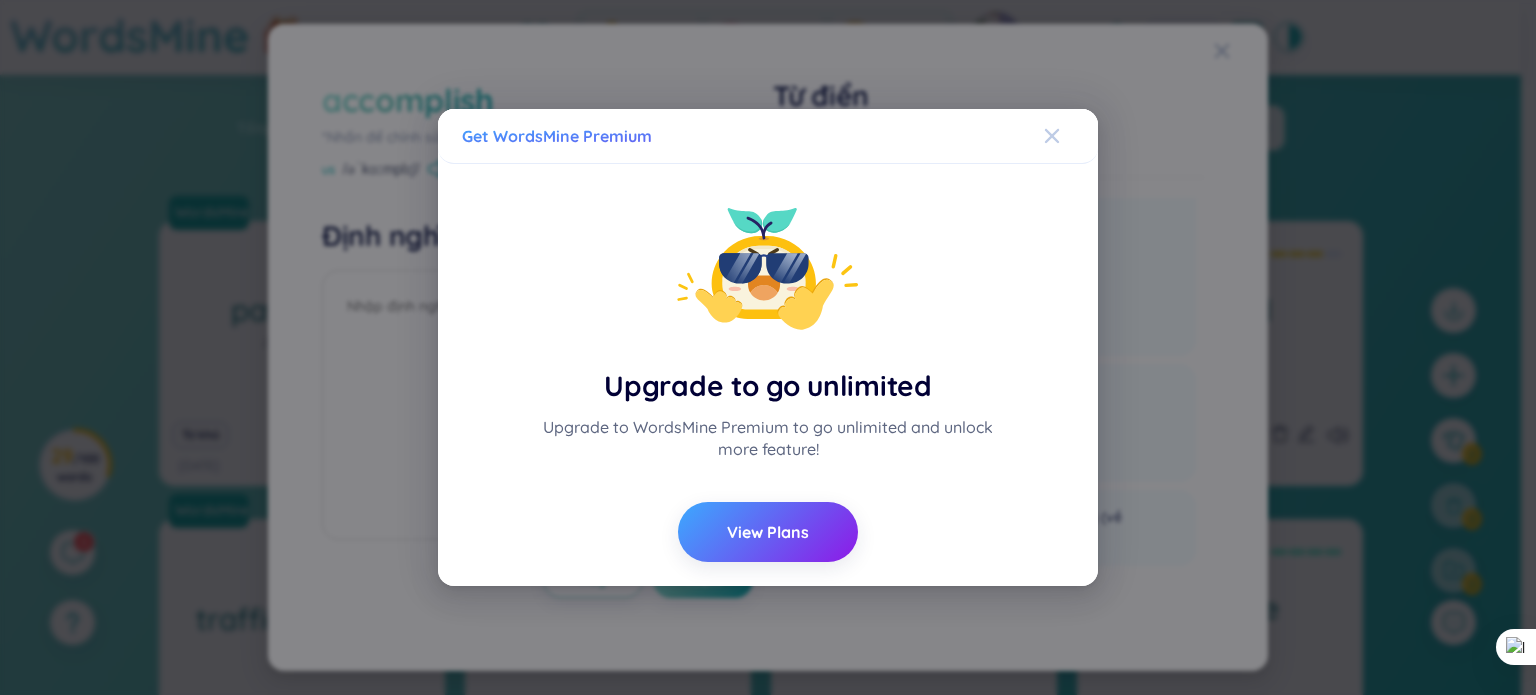 click at bounding box center (1052, 136) 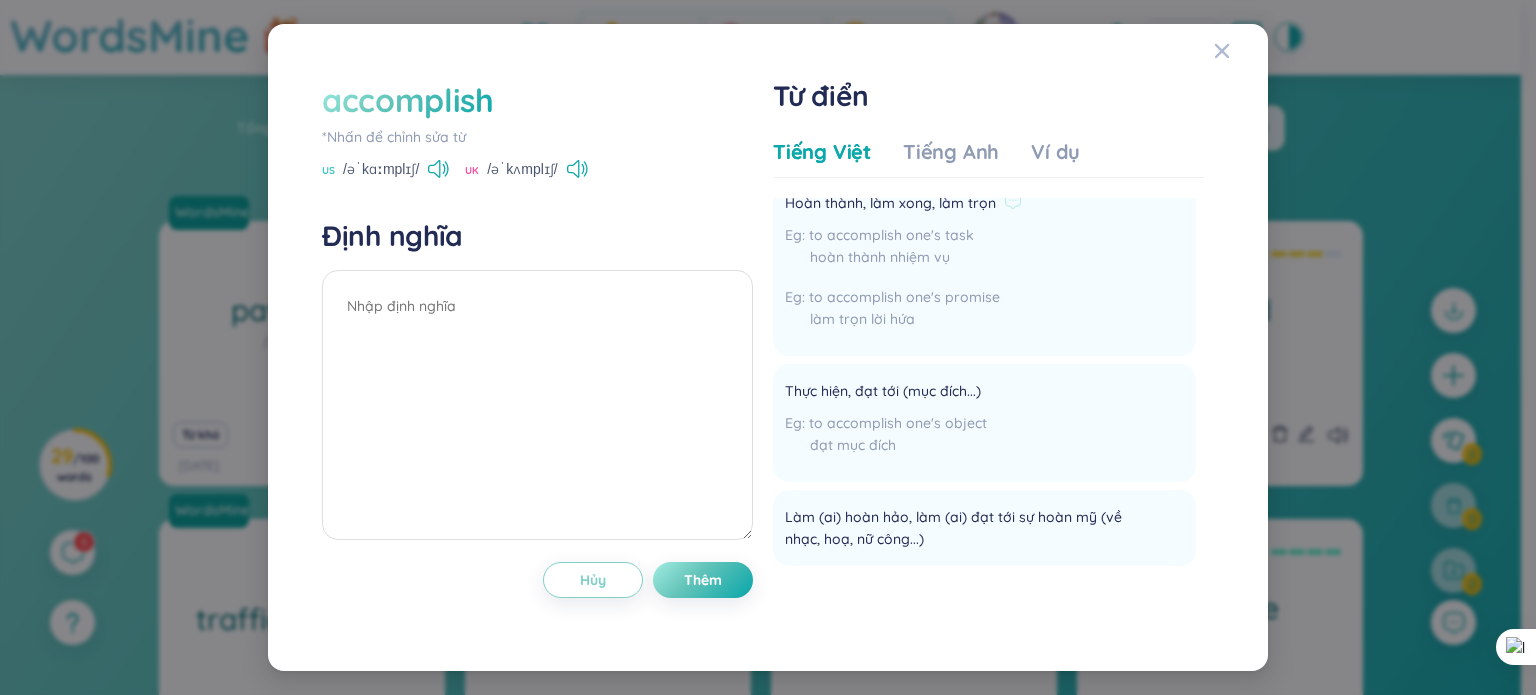 click on "to accomplish one's promise" at bounding box center [904, 297] 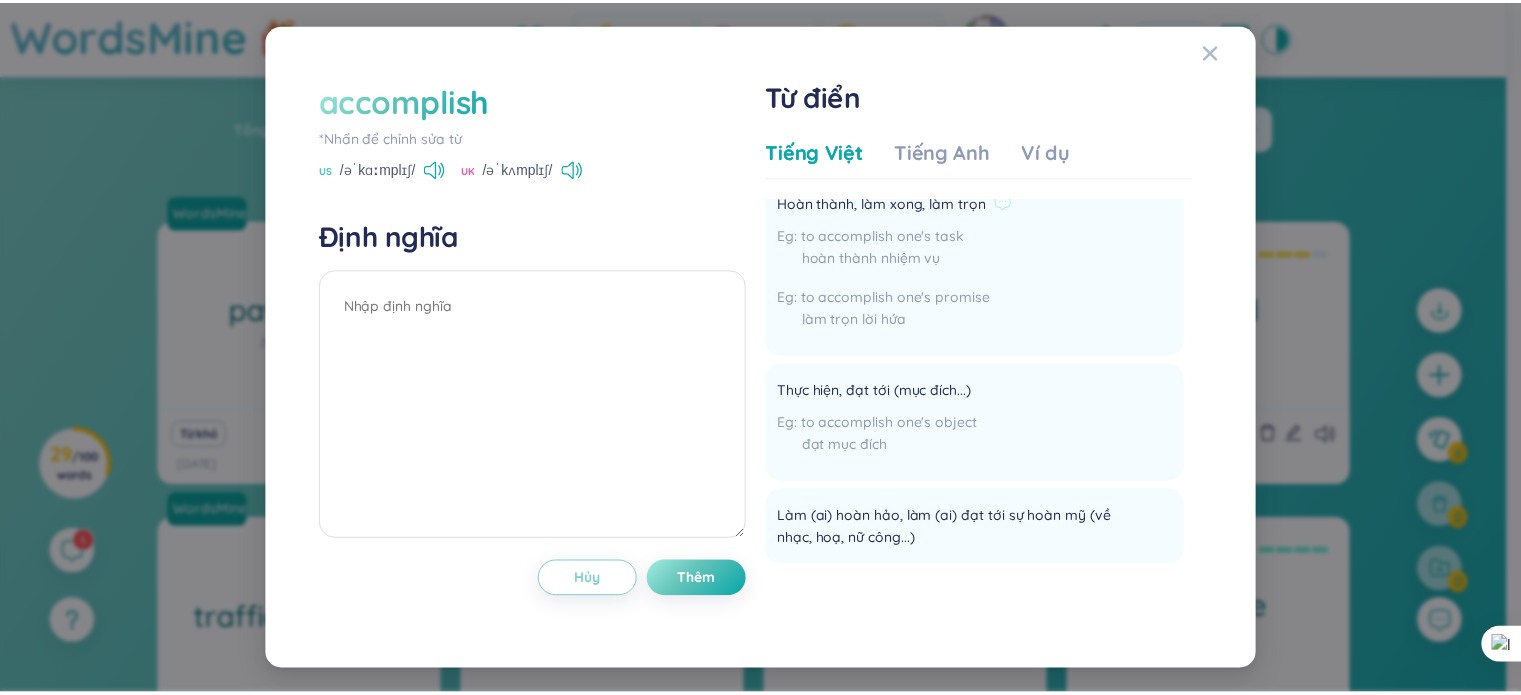 scroll, scrollTop: 0, scrollLeft: 0, axis: both 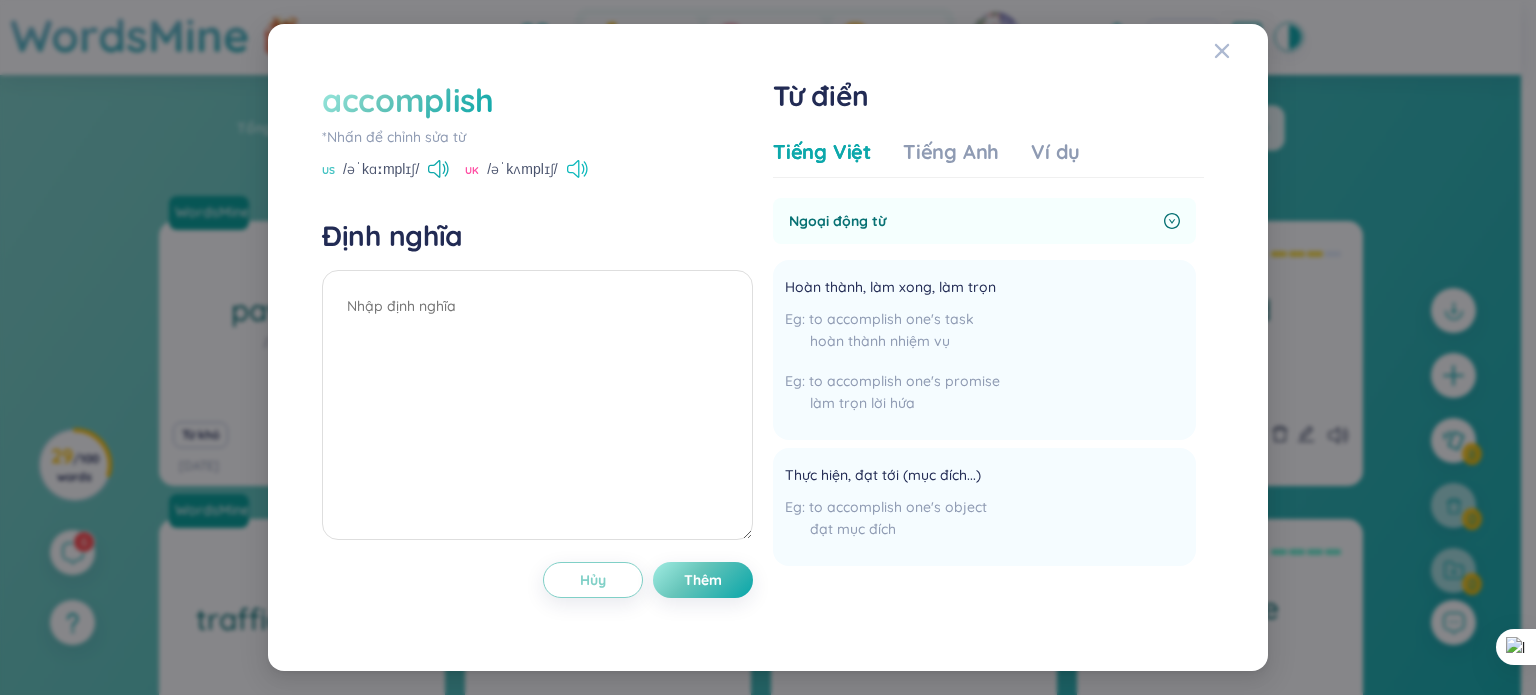 click 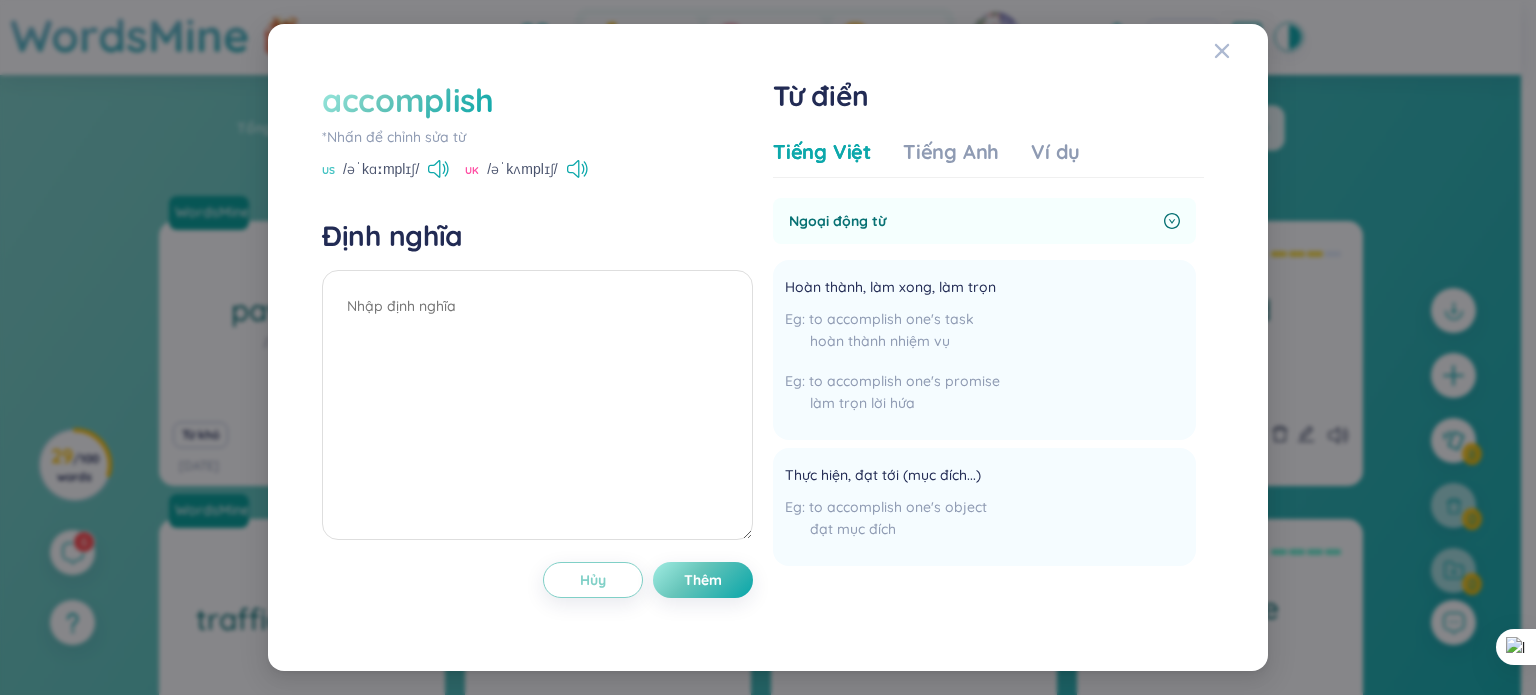 click on "accomplish *Nhấn để chỉnh sửa từ US /əˈkɑːmplɪʃ/ UK /əˈkʌmplɪʃ/ Định nghĩa Hủy Thêm Từ điển Tiếng Việt Tiếng Anh Ví dụ Ngoại động từ Hoàn thành, làm xong, làm trọn to accomplish one's task hoàn thành nhiệm vụ to accomplish one's promise làm trọn lời hứa Thêm Thực hiện, đạt tới (mục đích...) to accomplish one's object đạt mục đích Thêm Làm (ai) hoàn hảo, làm (ai) đạt tới sự hoàn mỹ (về nhạc, hoạ, nữ công...) Thêm Kỹ thuật chung hoàn thành Mean Time To Accomplish (MTTA) thời gian trung bình để hoàn thành Thêm Premium  Feature Nâng cấp Premium Nâng cấp tài khoản để có nhiều định nghĩa hơn Không có dữ liệu transitive verb Achieve or complete successfully. the planes accomplished their mission In my view a change of leadership would give them a better chance of accomplishing it. Thêm Premium  Feature Nâng cấp Premium Không có dữ liệu General example" at bounding box center [768, 347] 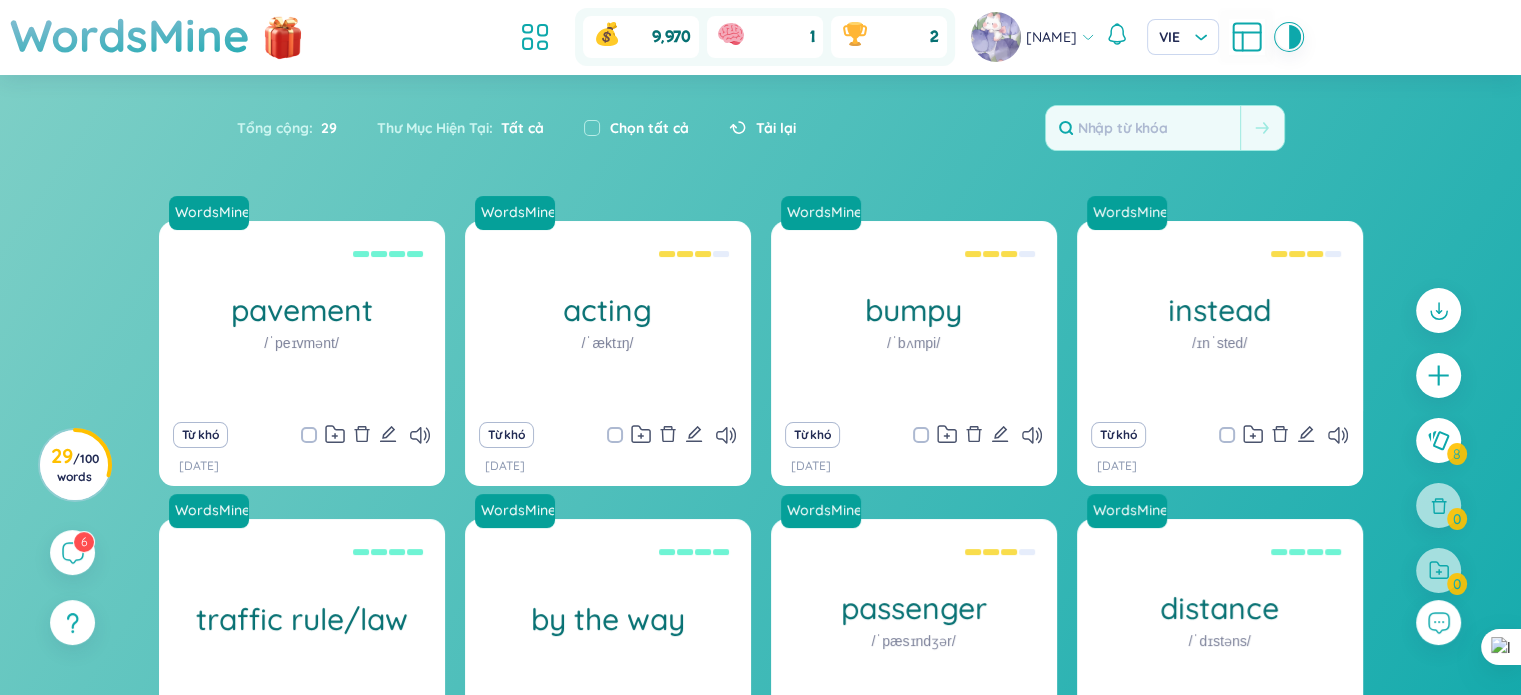 click on "Tổng cộng :       29 Thư Mục Hiện Tại :     Tất cả Chọn tất cả   Tải lại" at bounding box center (761, 138) 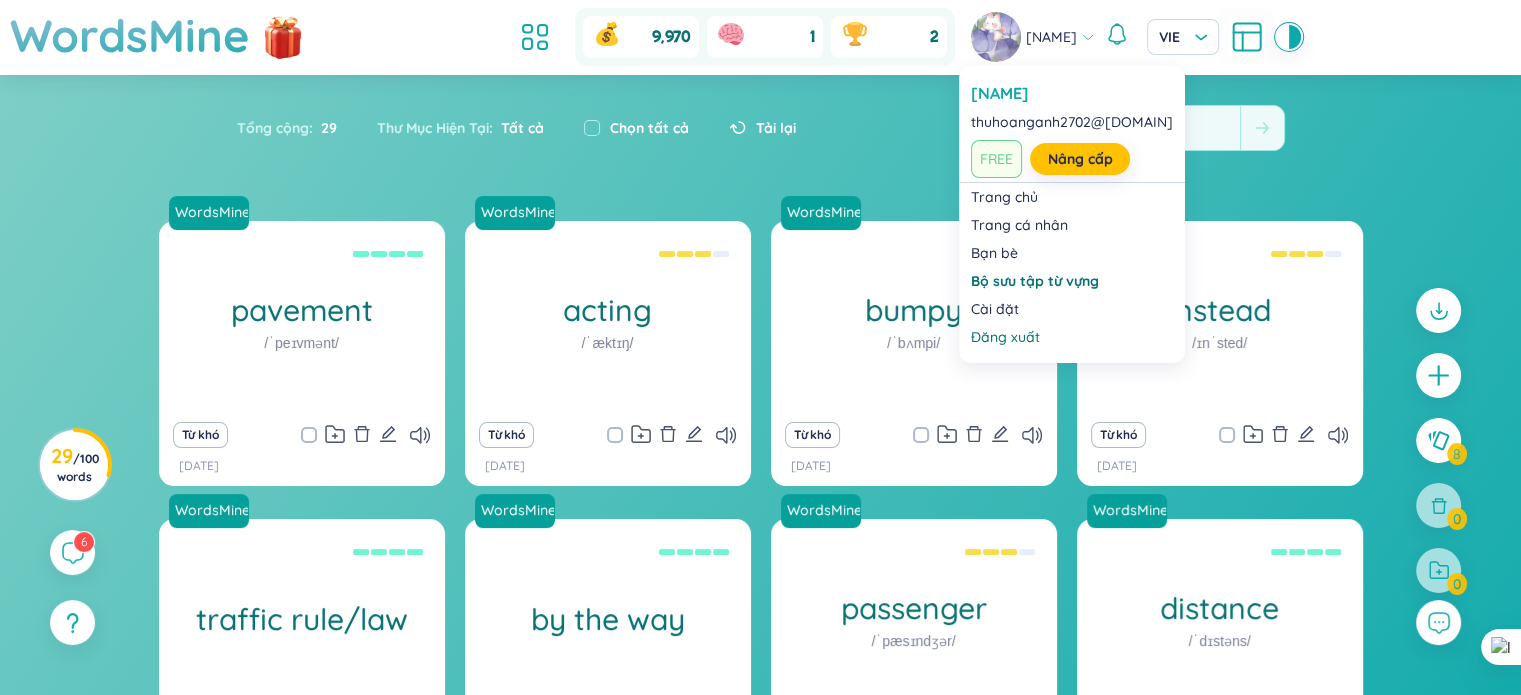 click at bounding box center (996, 37) 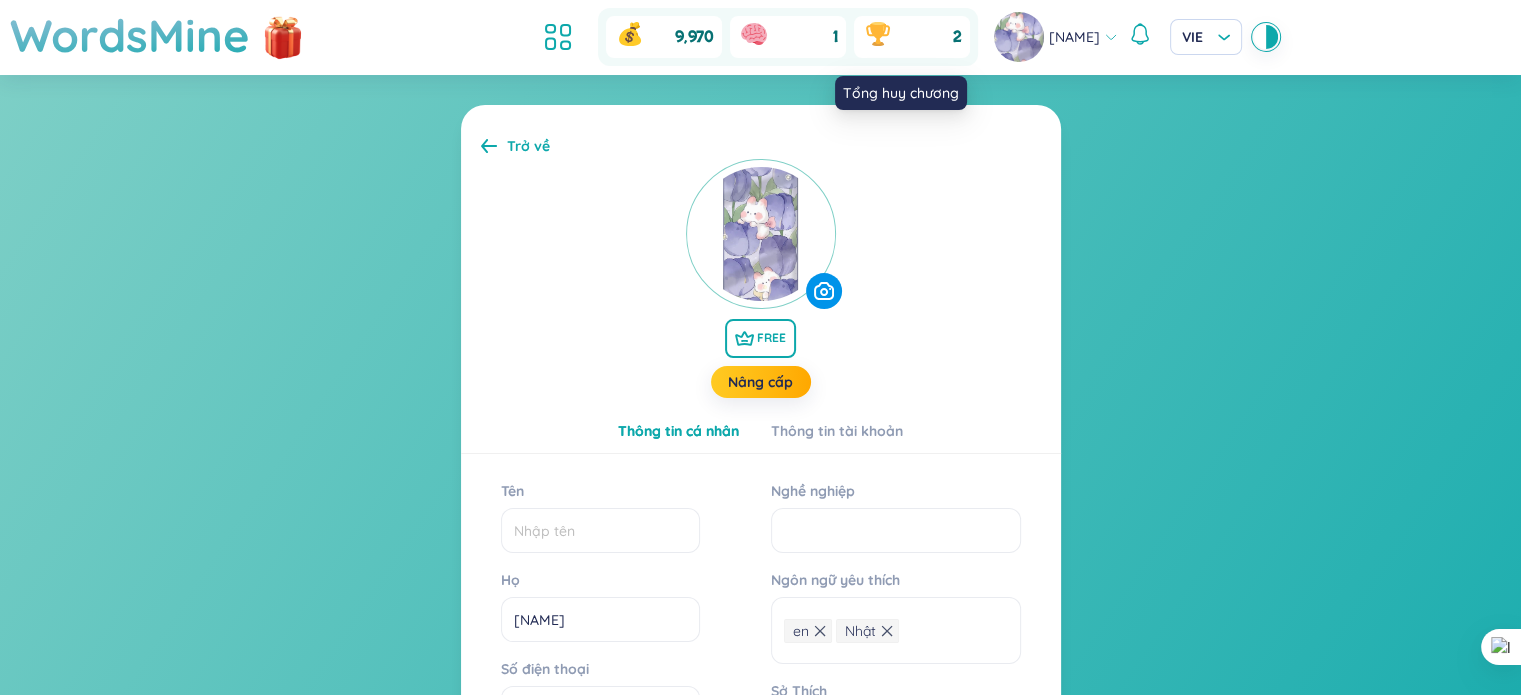 click 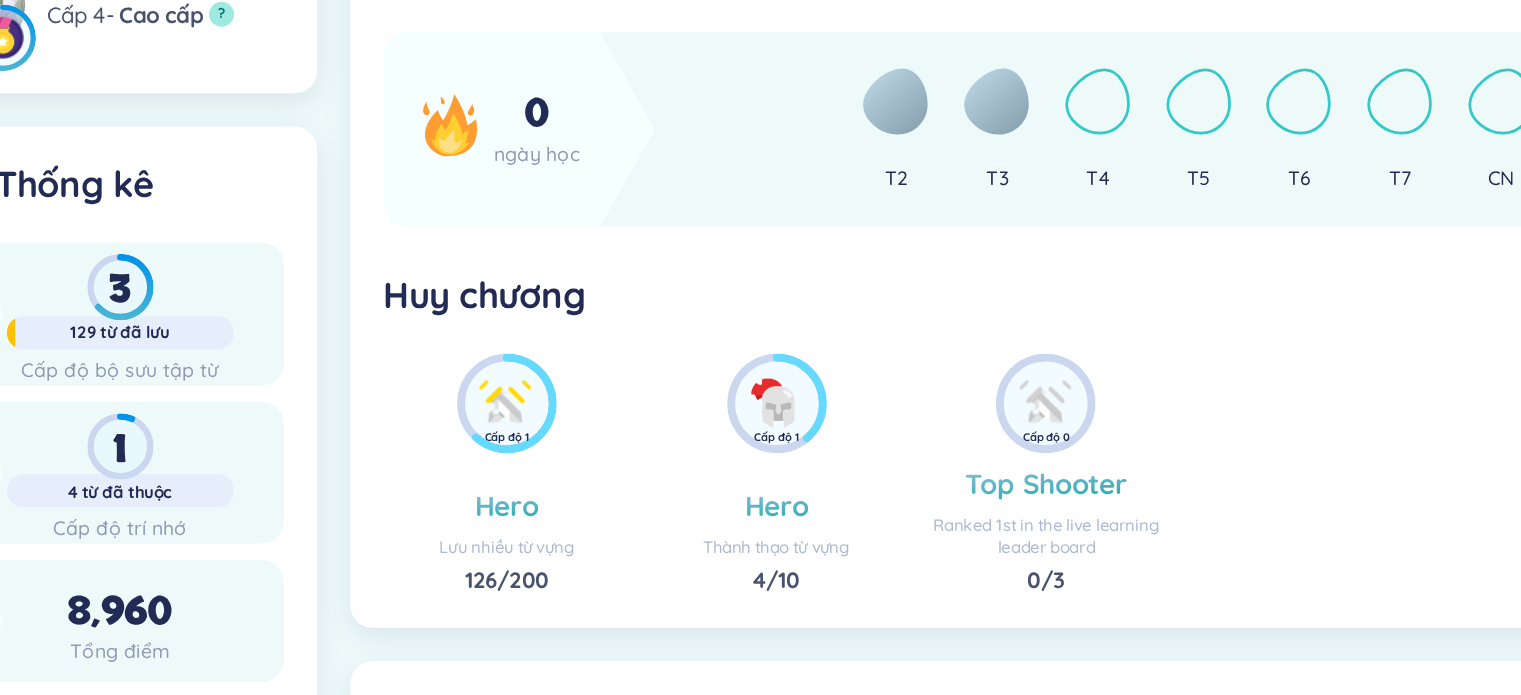 scroll, scrollTop: 84, scrollLeft: 0, axis: vertical 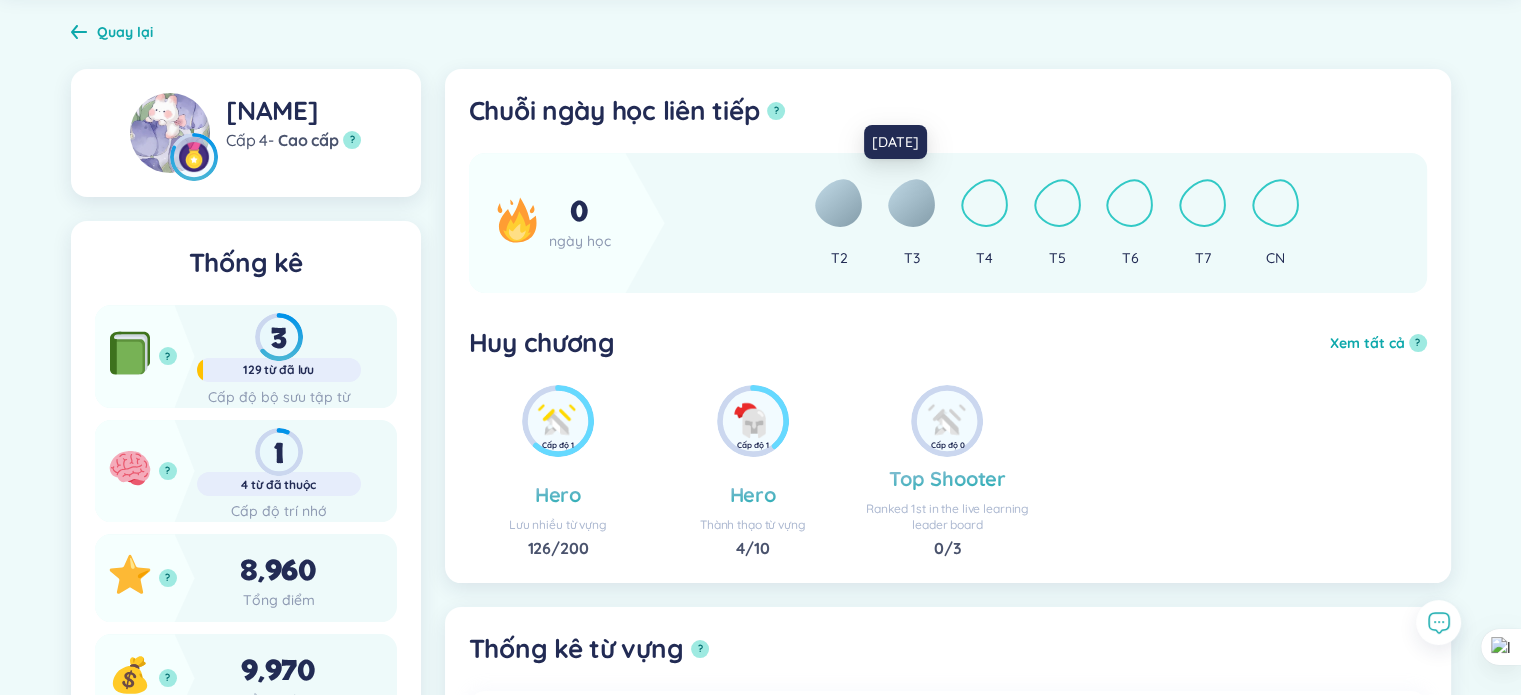 click 